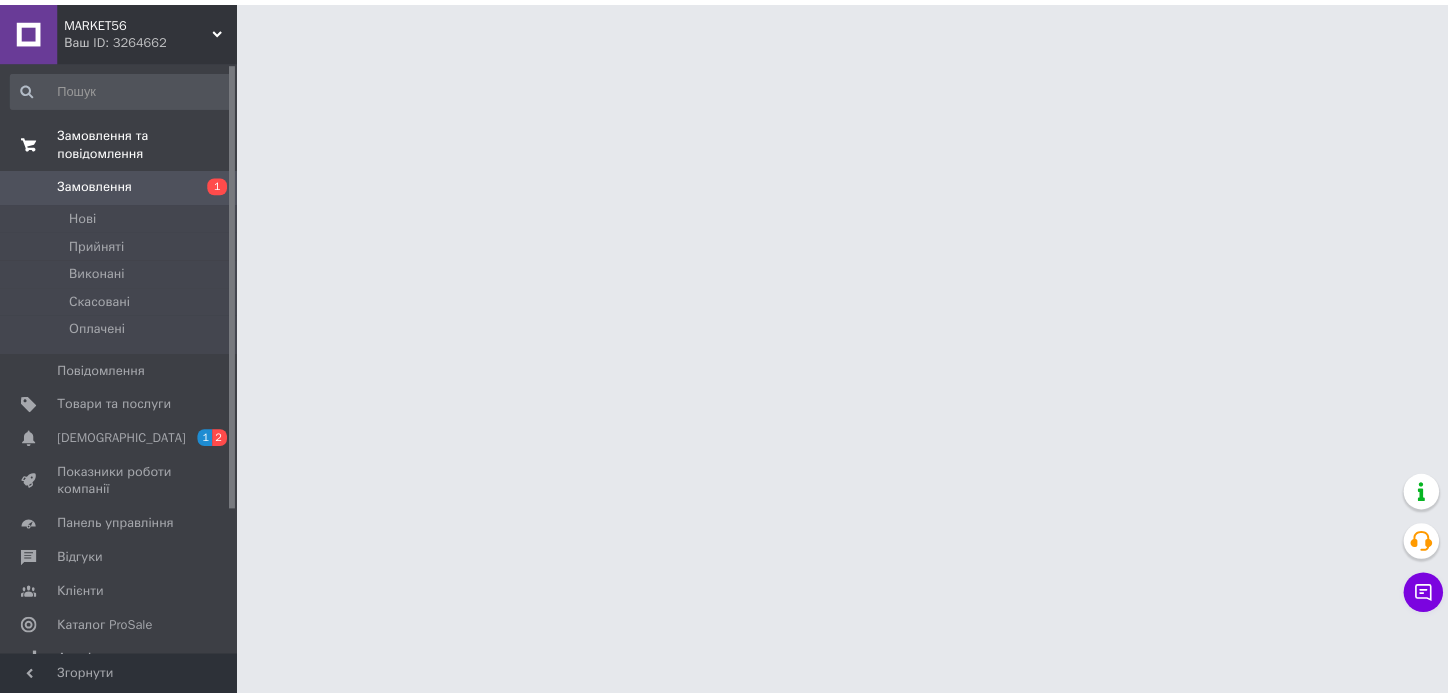 scroll, scrollTop: 0, scrollLeft: 0, axis: both 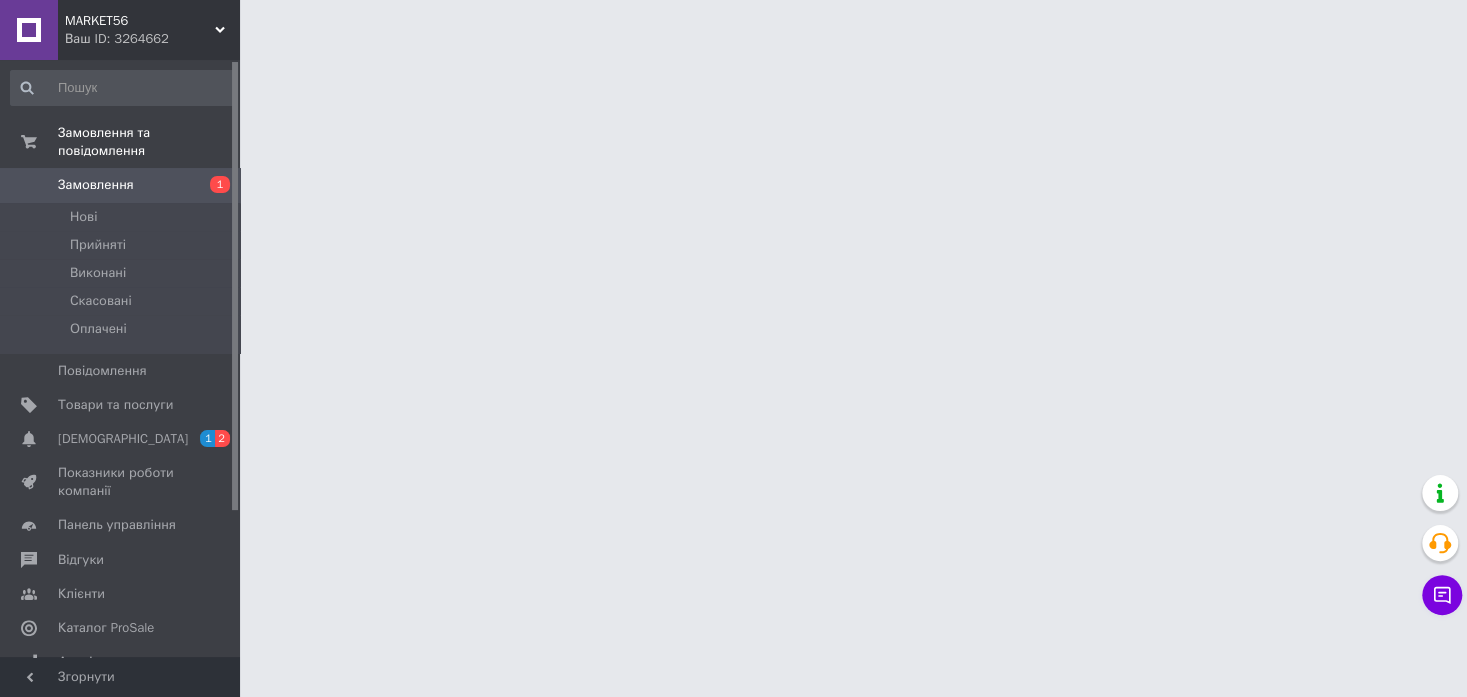 click on "1" at bounding box center (212, 185) 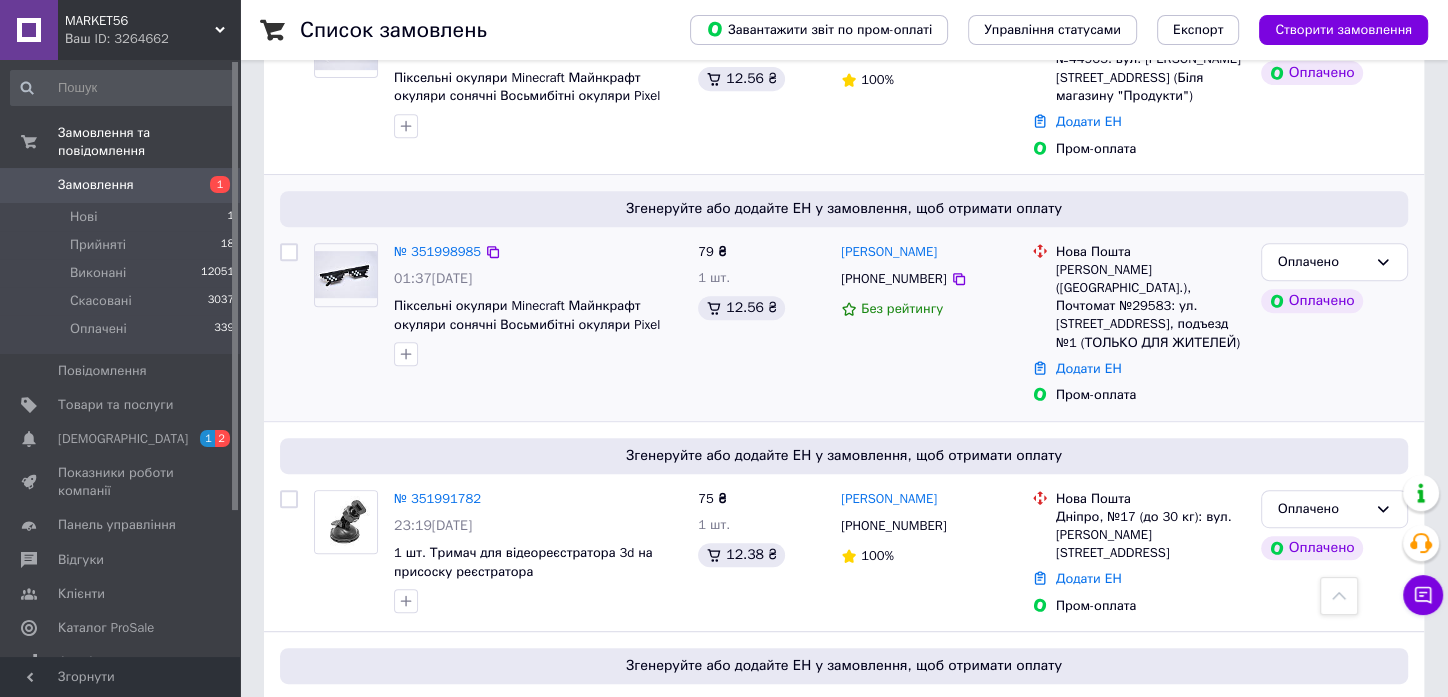 scroll, scrollTop: 888, scrollLeft: 0, axis: vertical 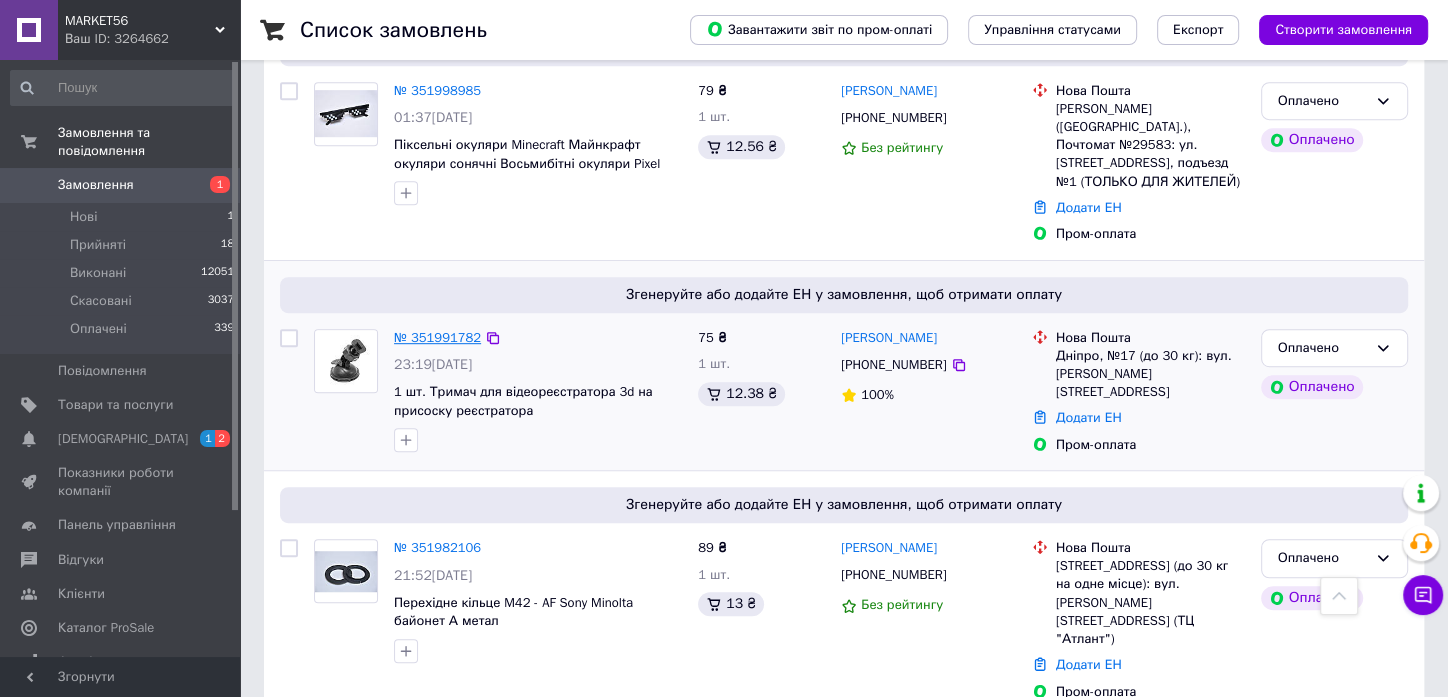 drag, startPoint x: 438, startPoint y: 281, endPoint x: 443, endPoint y: 257, distance: 24.5153 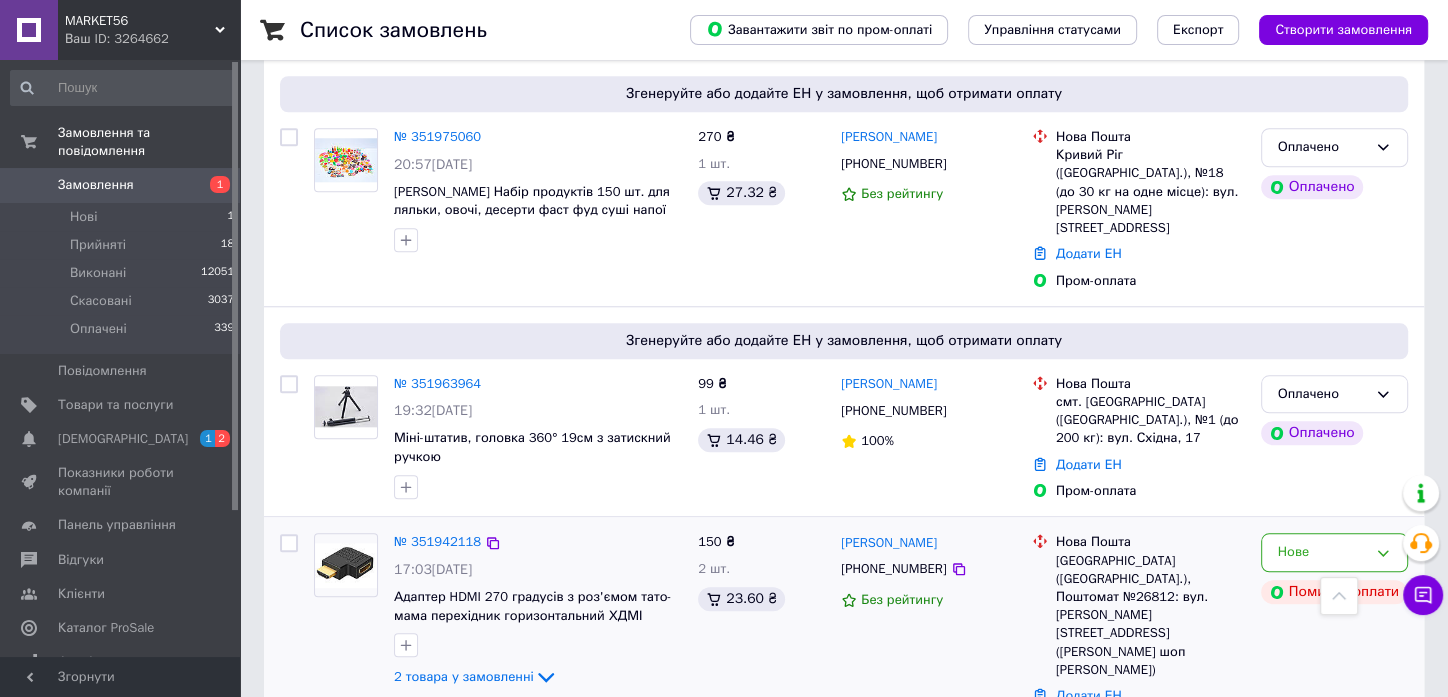 scroll, scrollTop: 1555, scrollLeft: 0, axis: vertical 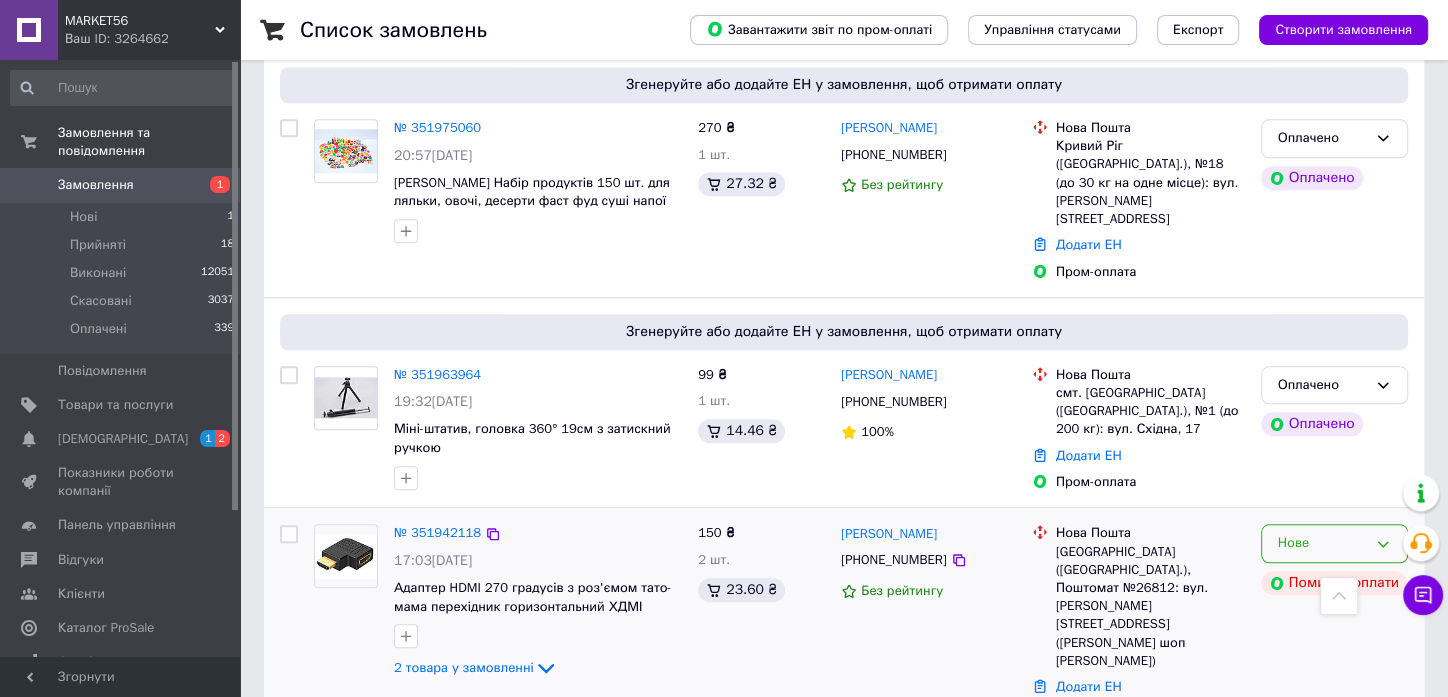 click on "Нове" at bounding box center (1322, 543) 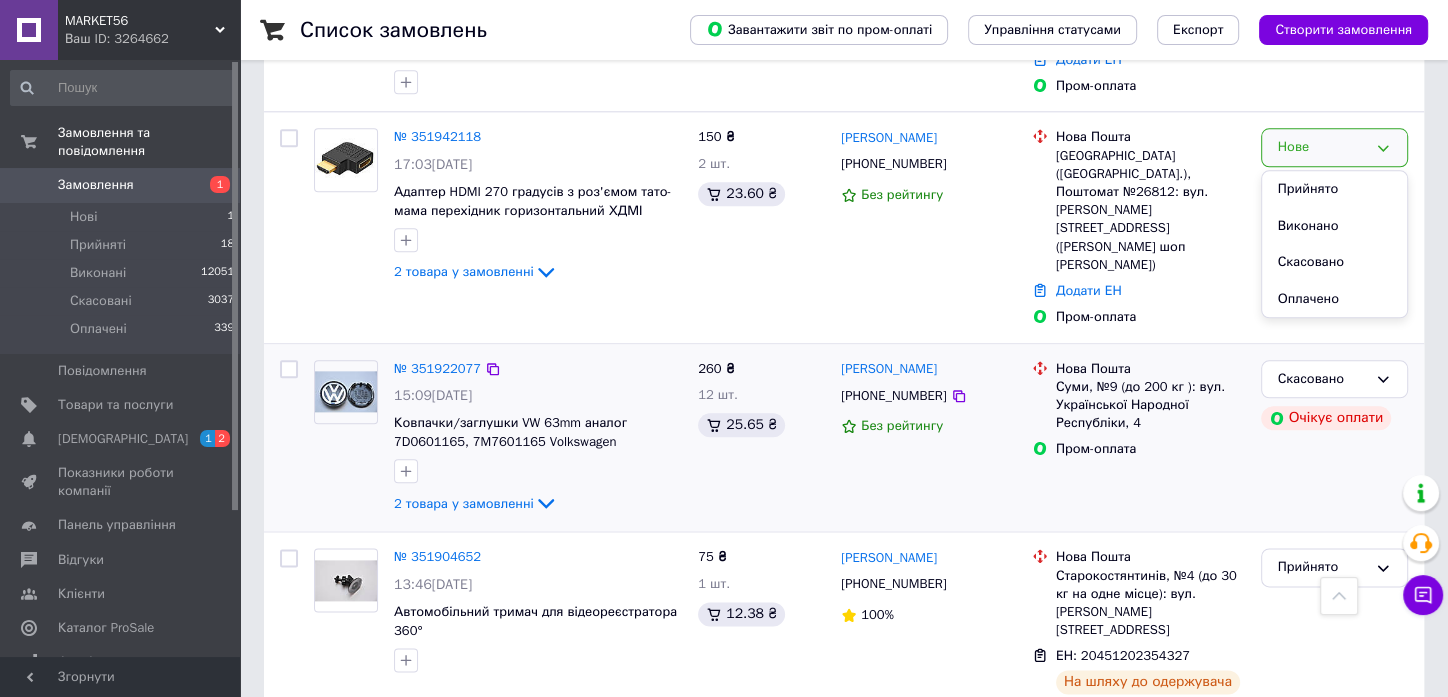 scroll, scrollTop: 2000, scrollLeft: 0, axis: vertical 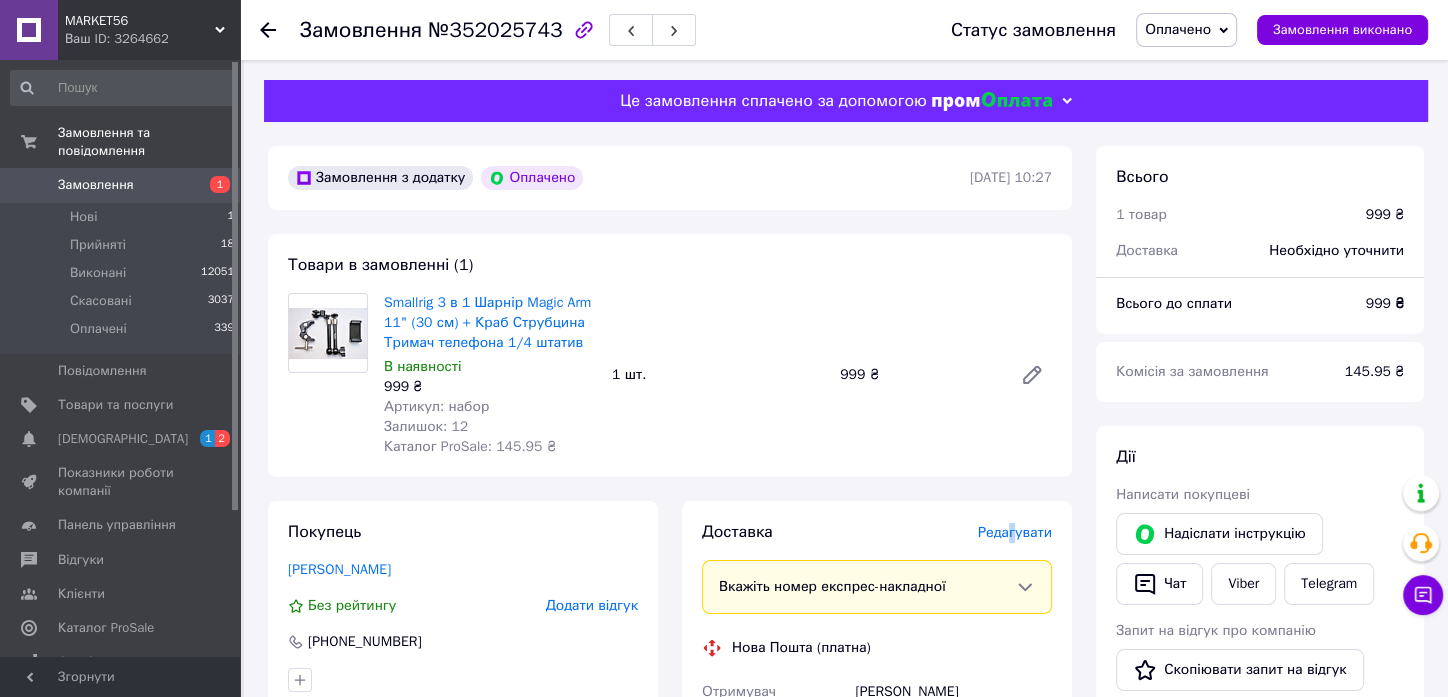 click on "Редагувати" at bounding box center [1015, 532] 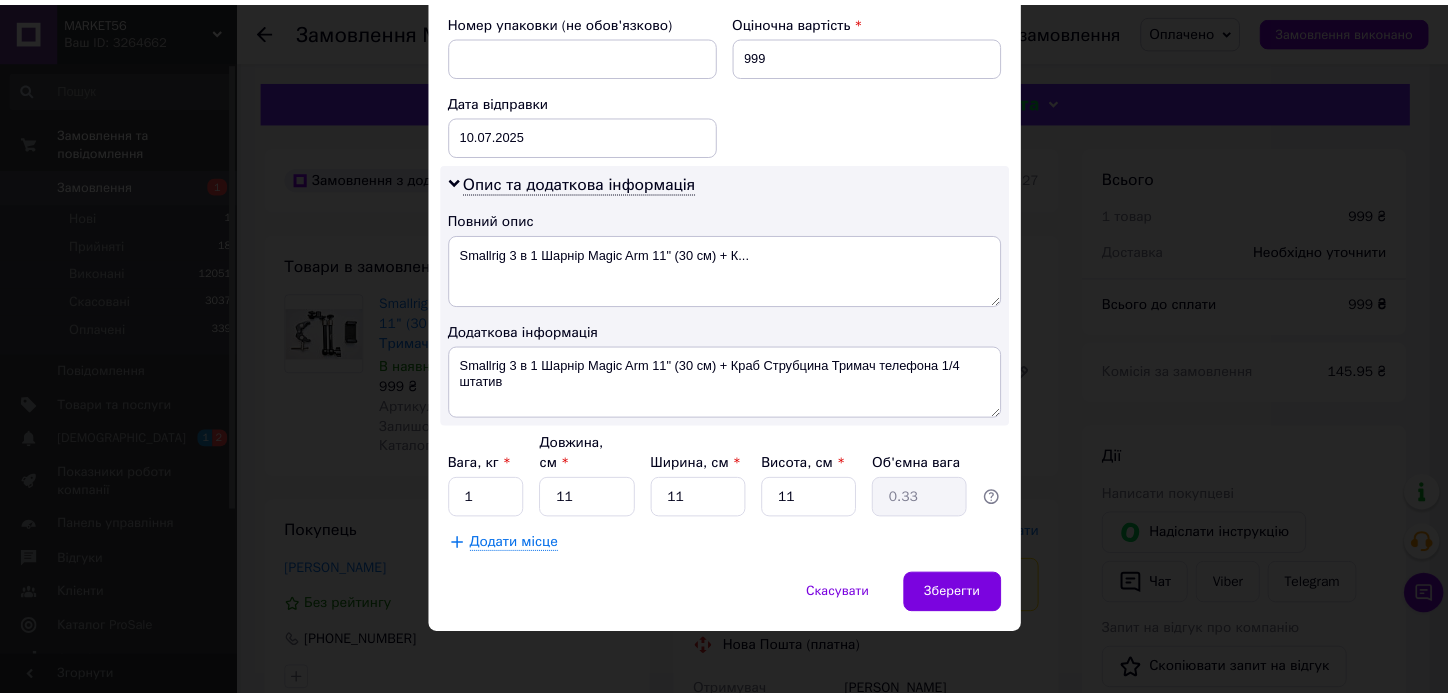 scroll, scrollTop: 880, scrollLeft: 0, axis: vertical 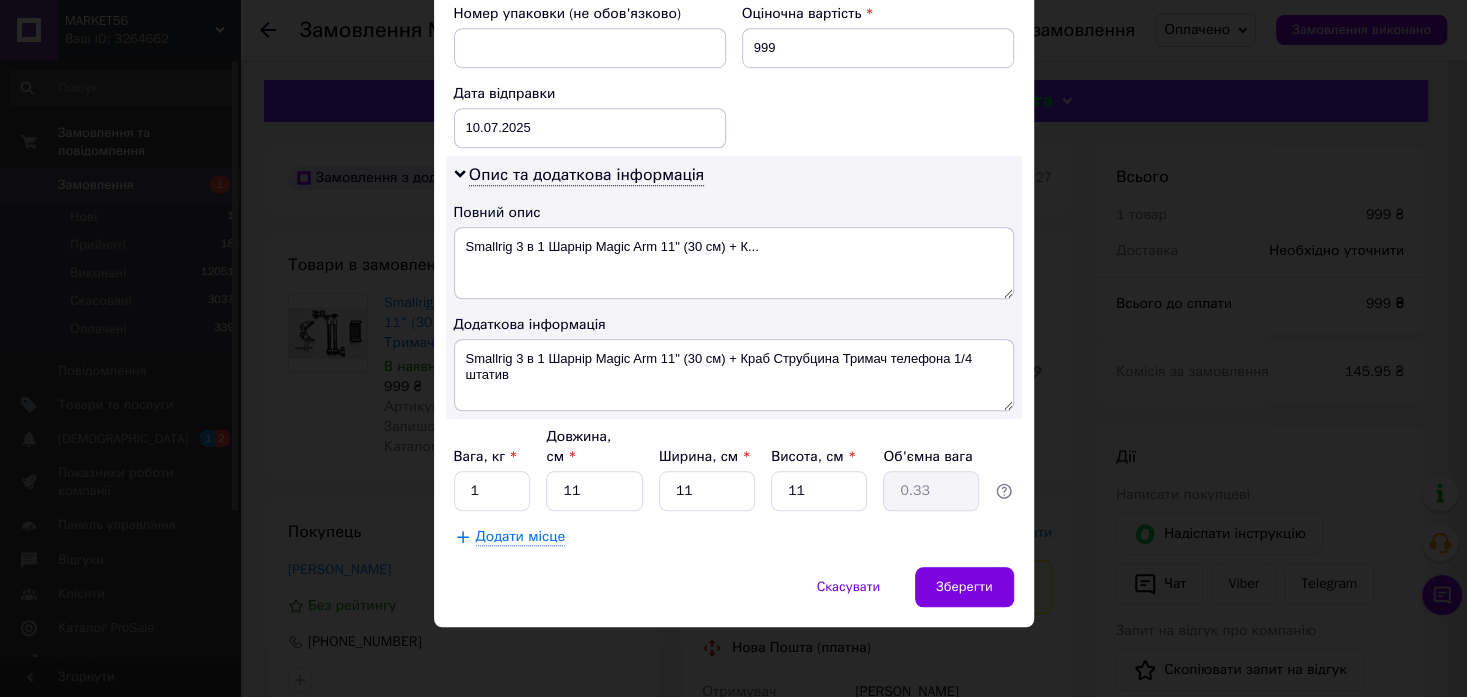click on "× Редагування доставки Спосіб доставки Нова Пошта (платна) Платник Отримувач Відправник Прізвище отримувача Рибальченко Ім'я отримувача Ольга По батькові отримувача Телефон отримувача +380671515581 Тип доставки У відділенні Кур'єром В поштоматі Місто м. Львів (Львівська обл.) Відділення №42 (до 30 кг на одне місце): просп. В'ячеслава Чорновола, 67г (ТЦ"Інтерсіті") Місце відправки Дніпро: №106 (до 30 кг на одне місце ): вул. Моніторна, 2, прим. 2 Немає збігів. Спробуйте змінити умови пошуку Додати ще місце відправки Тип посилки Вантаж Документи Оціночна вартість 999 10.07.2025 < >" at bounding box center [733, 348] 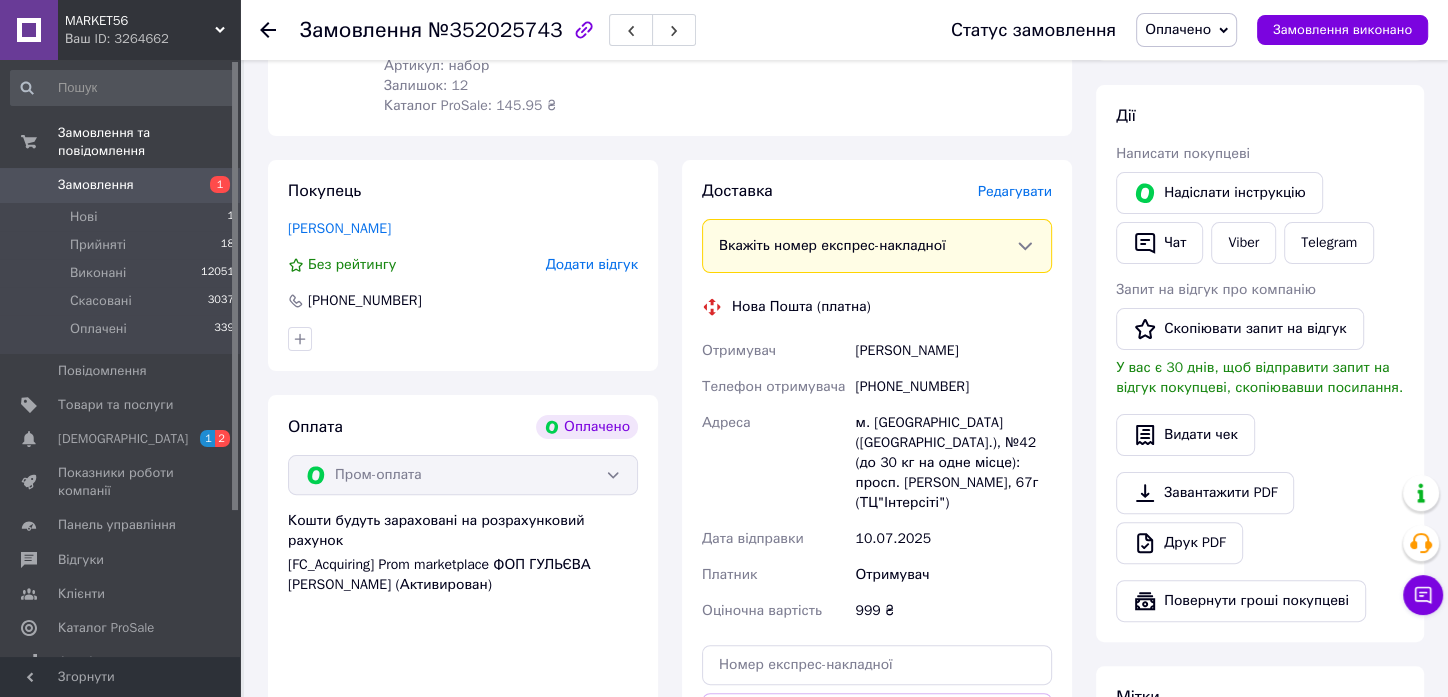 scroll, scrollTop: 555, scrollLeft: 0, axis: vertical 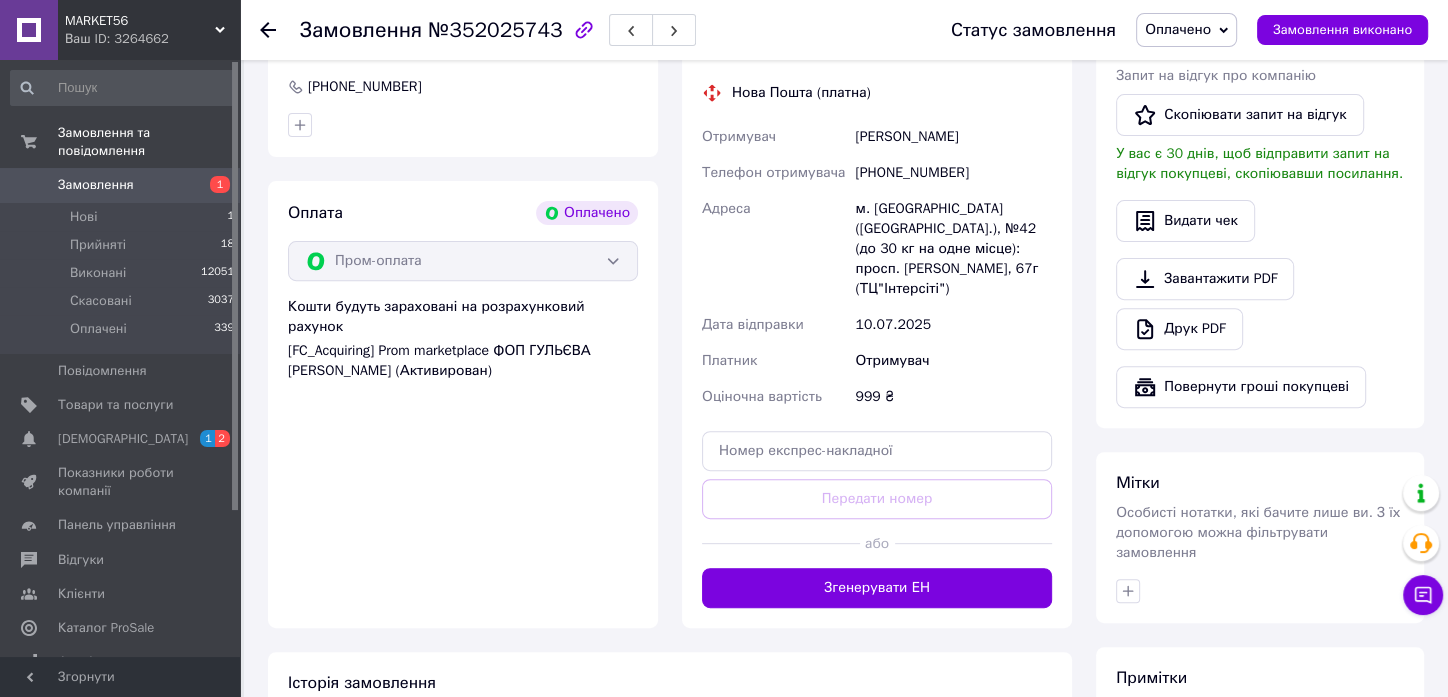 drag, startPoint x: 881, startPoint y: 561, endPoint x: 866, endPoint y: 524, distance: 39.92493 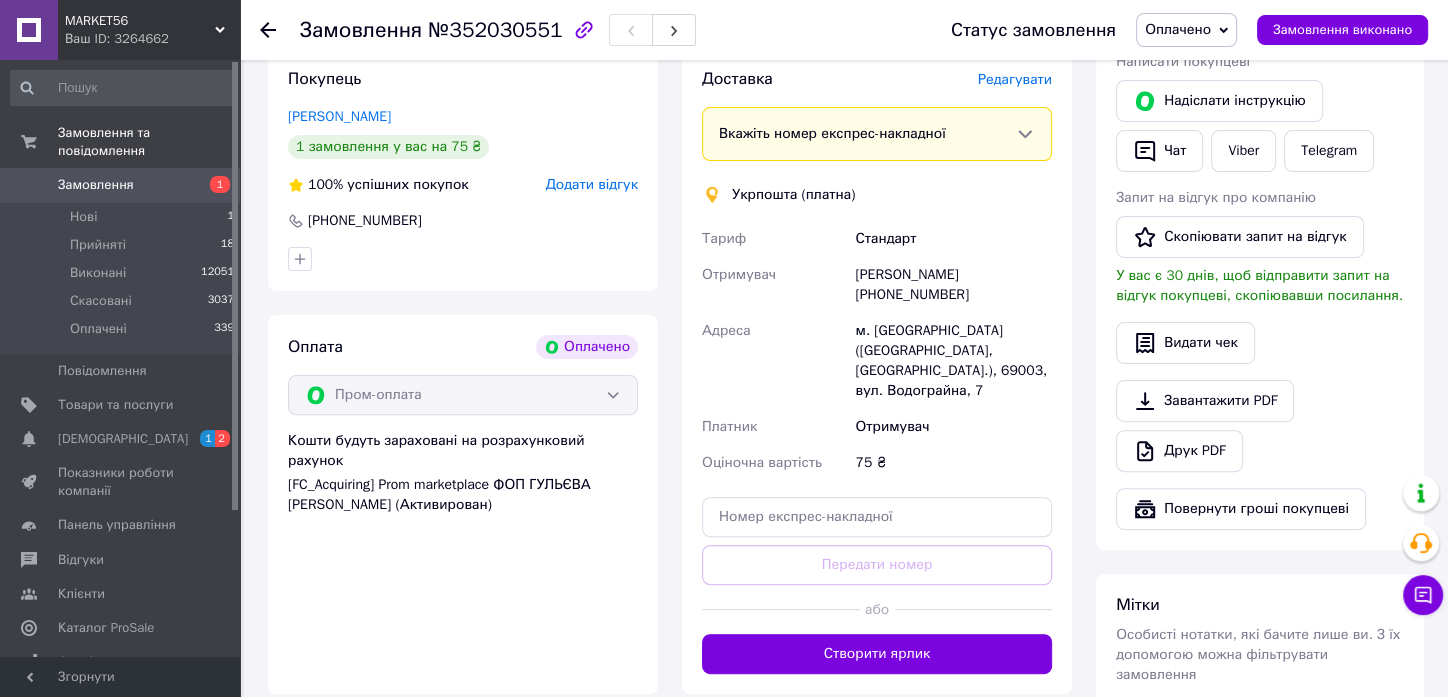 scroll, scrollTop: 444, scrollLeft: 0, axis: vertical 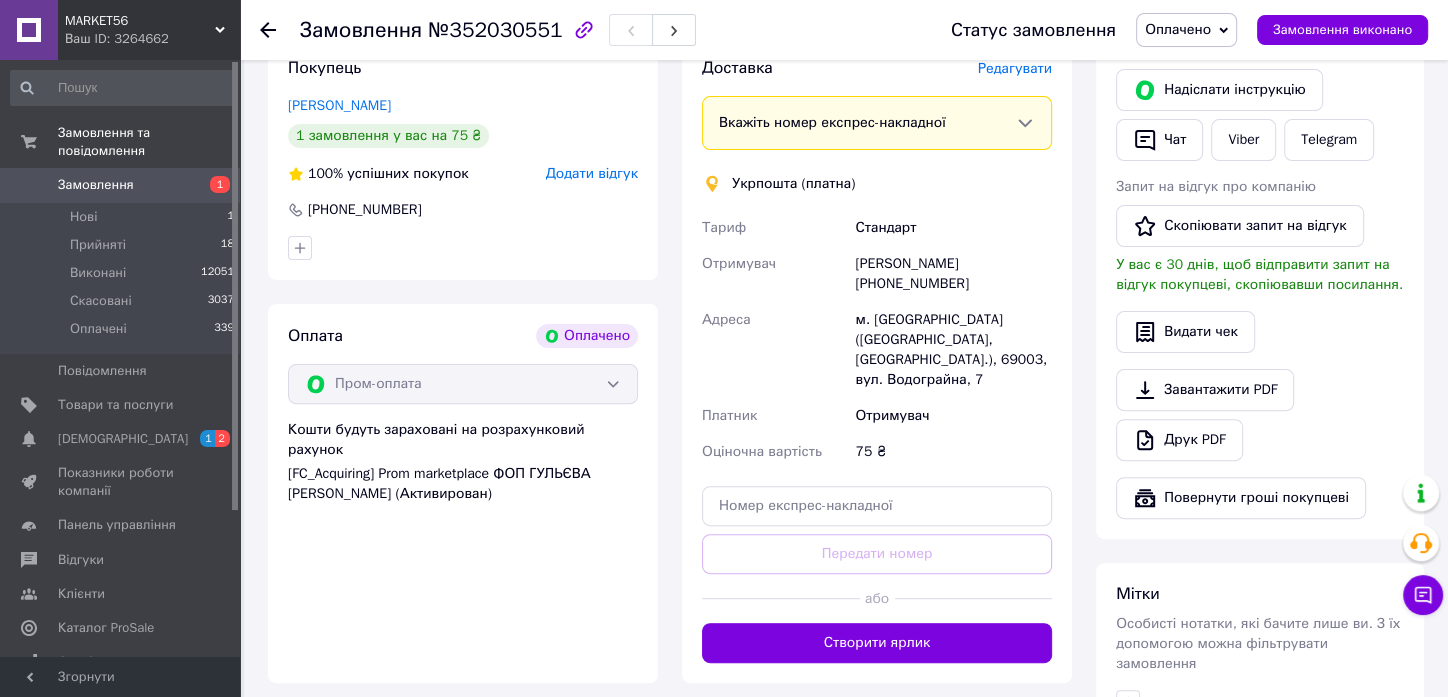 click on "Створити ярлик" at bounding box center [877, 643] 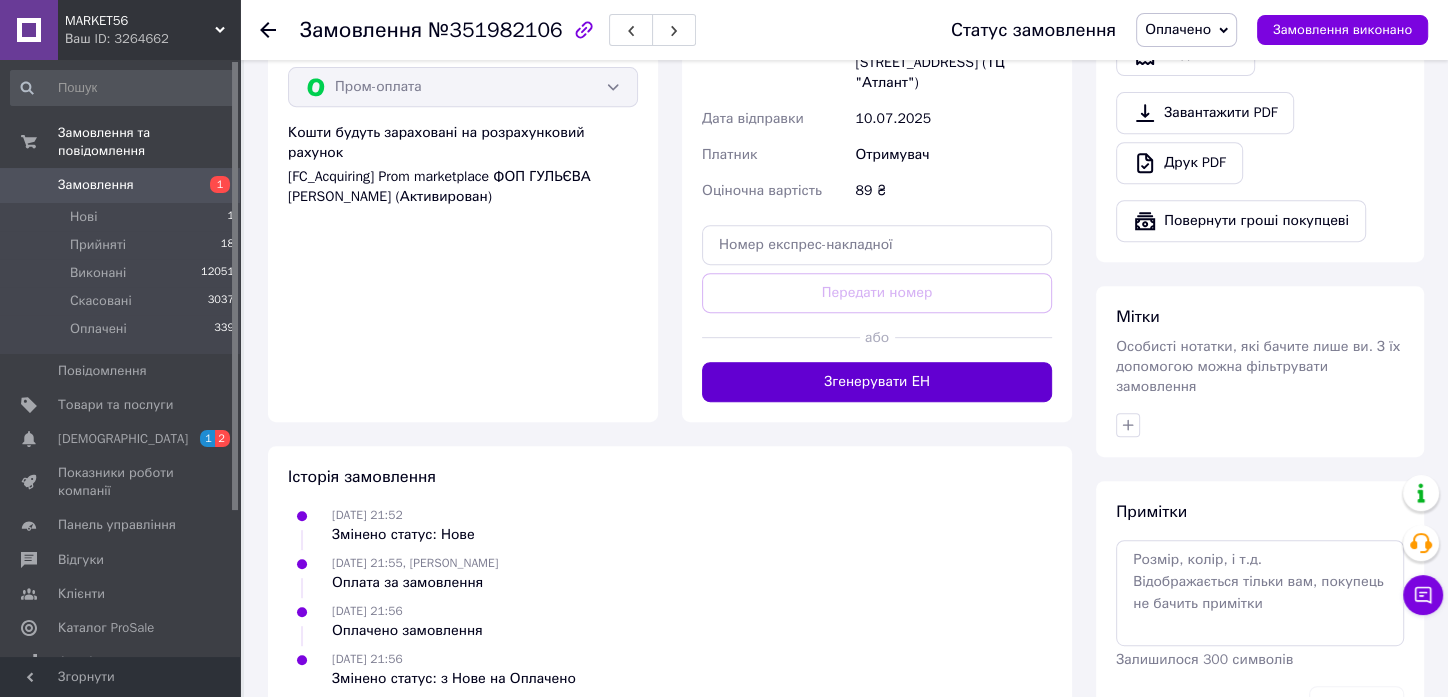 scroll, scrollTop: 776, scrollLeft: 0, axis: vertical 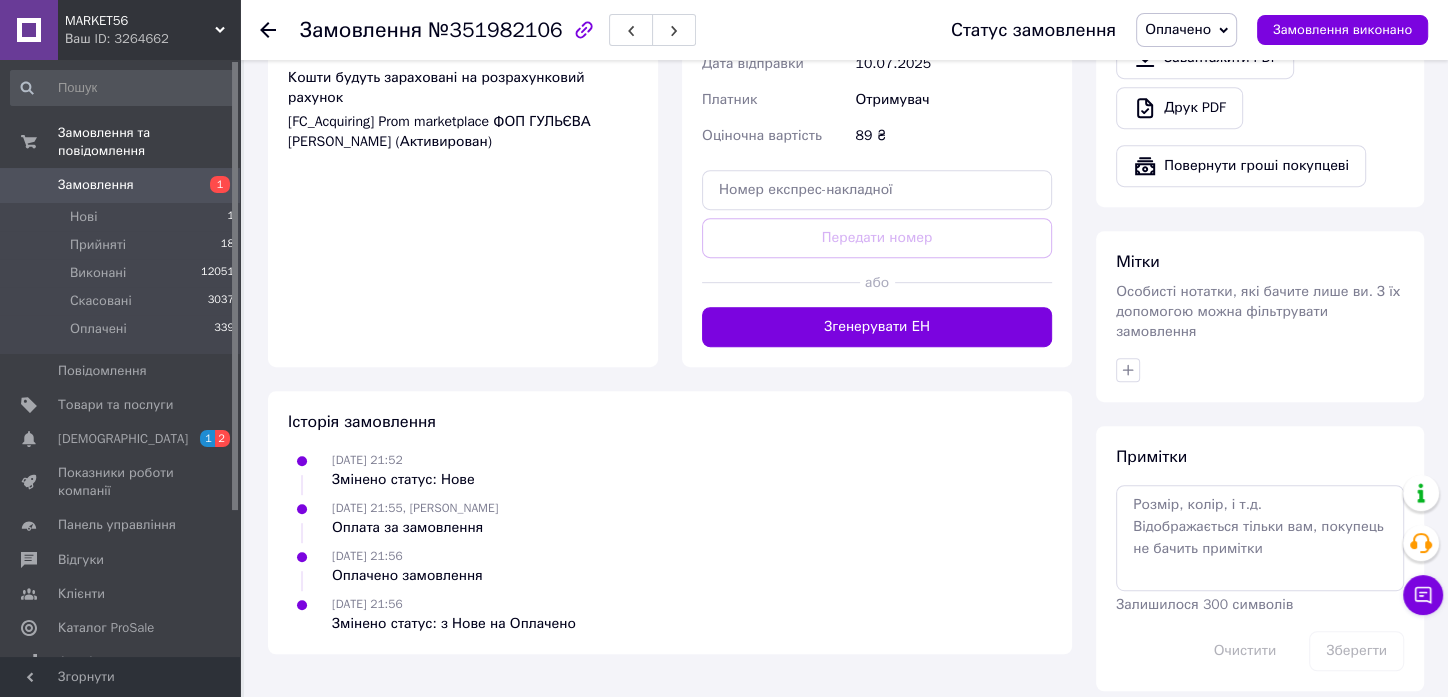 click on "Згенерувати ЕН" at bounding box center [877, 327] 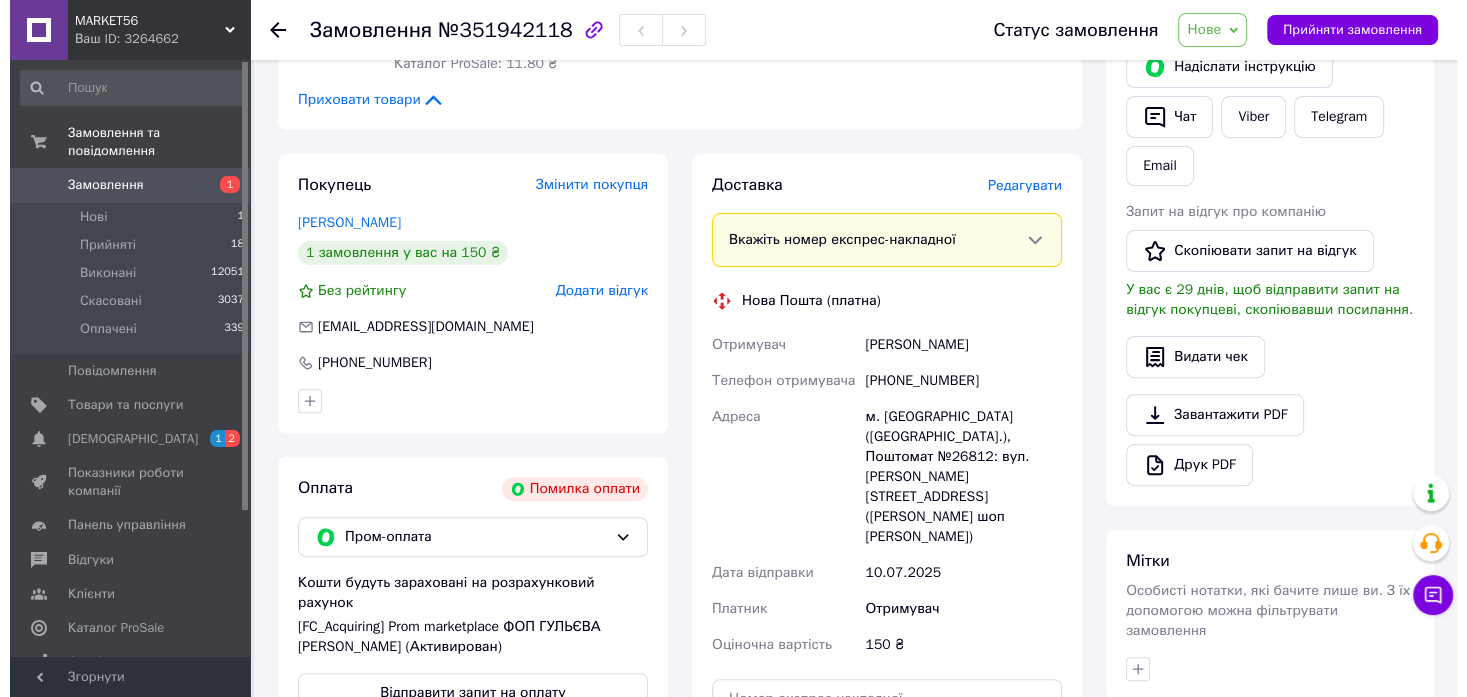 scroll, scrollTop: 444, scrollLeft: 0, axis: vertical 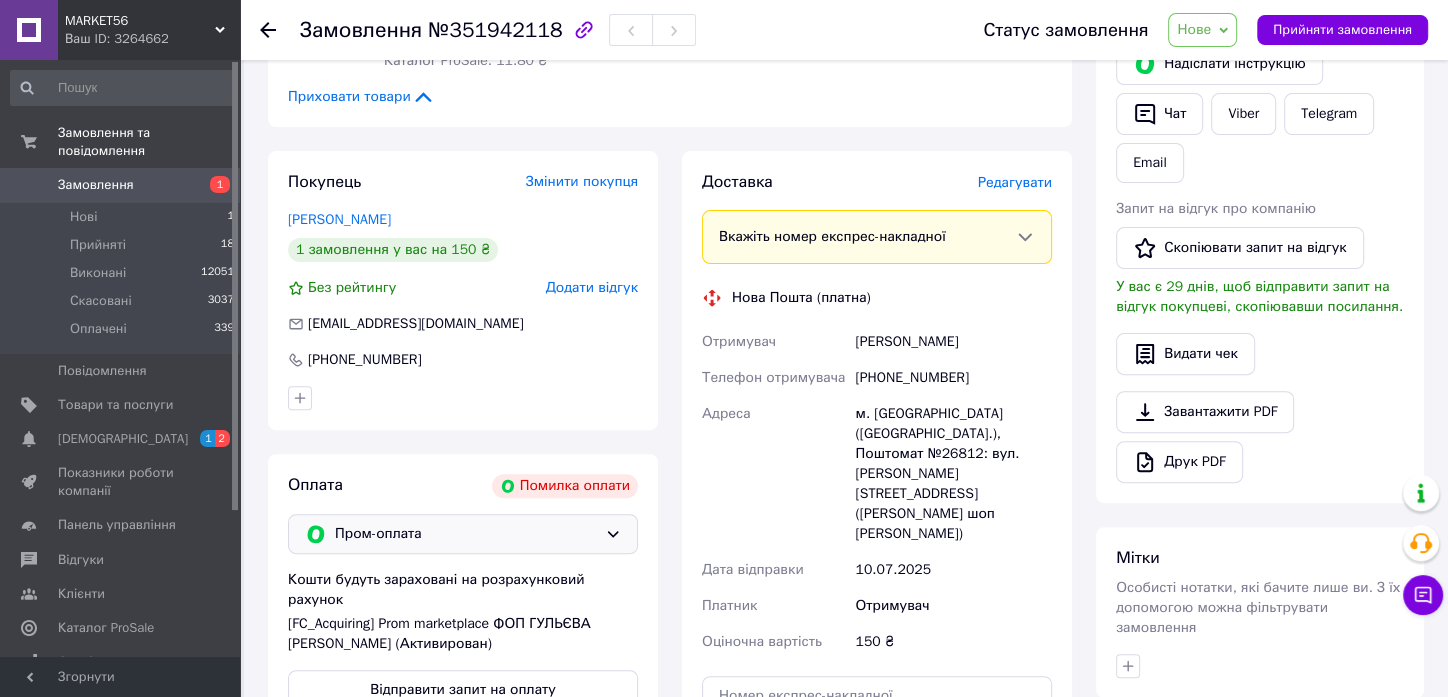 click on "Пром-оплата" at bounding box center (466, 534) 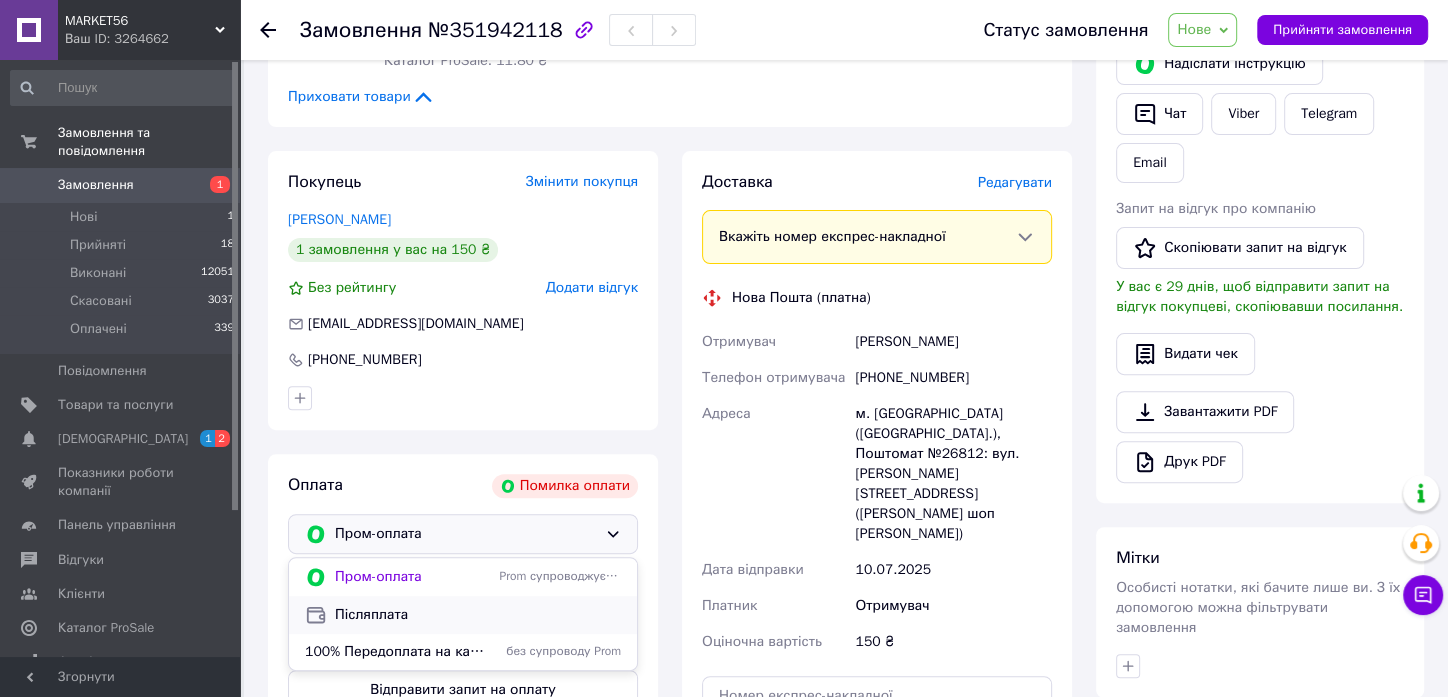 click on "Післяплата" at bounding box center [478, 615] 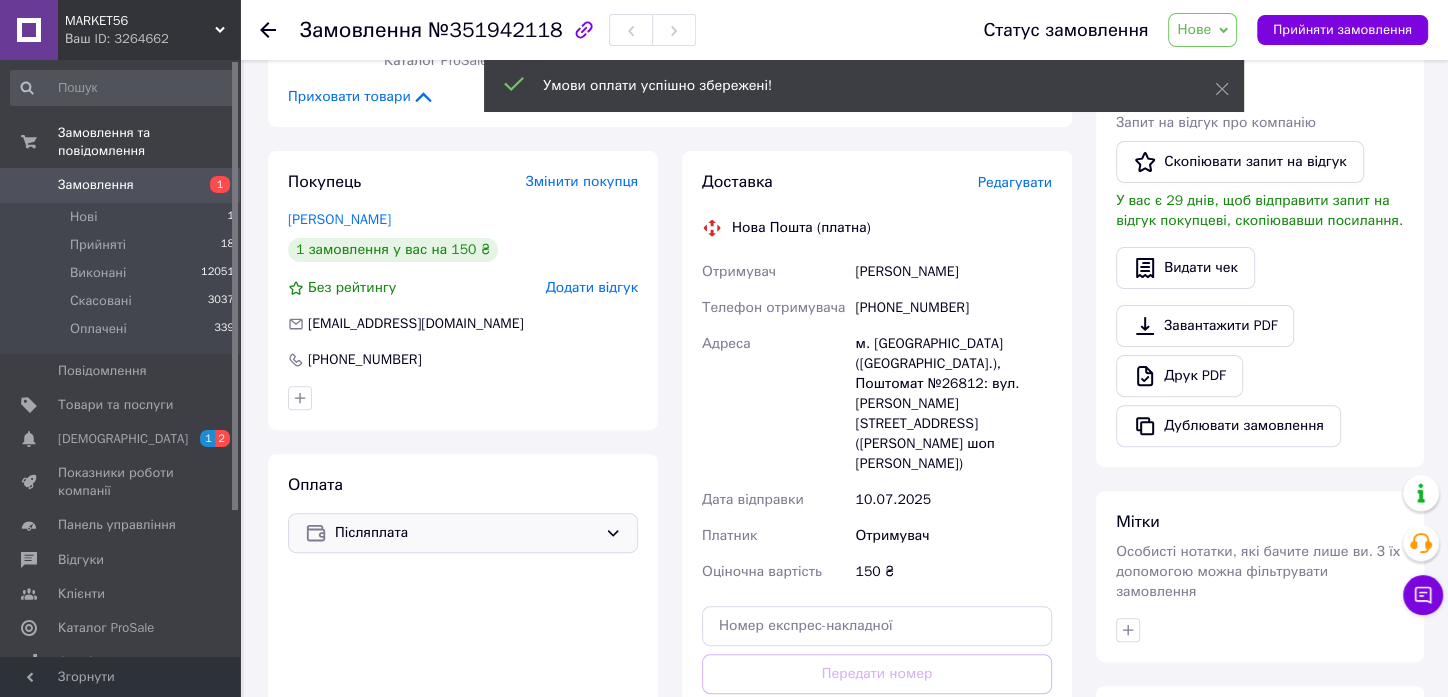 click on "Редагувати" at bounding box center [1015, 182] 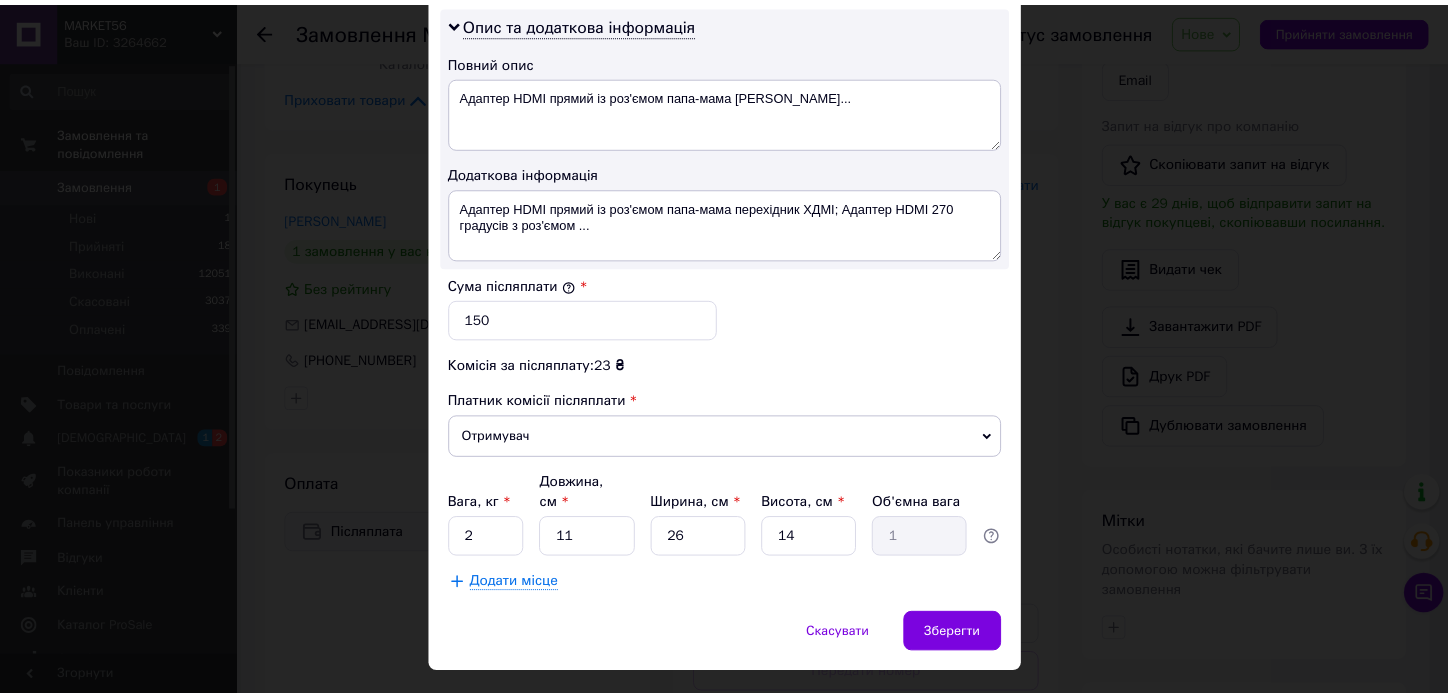 scroll, scrollTop: 1056, scrollLeft: 0, axis: vertical 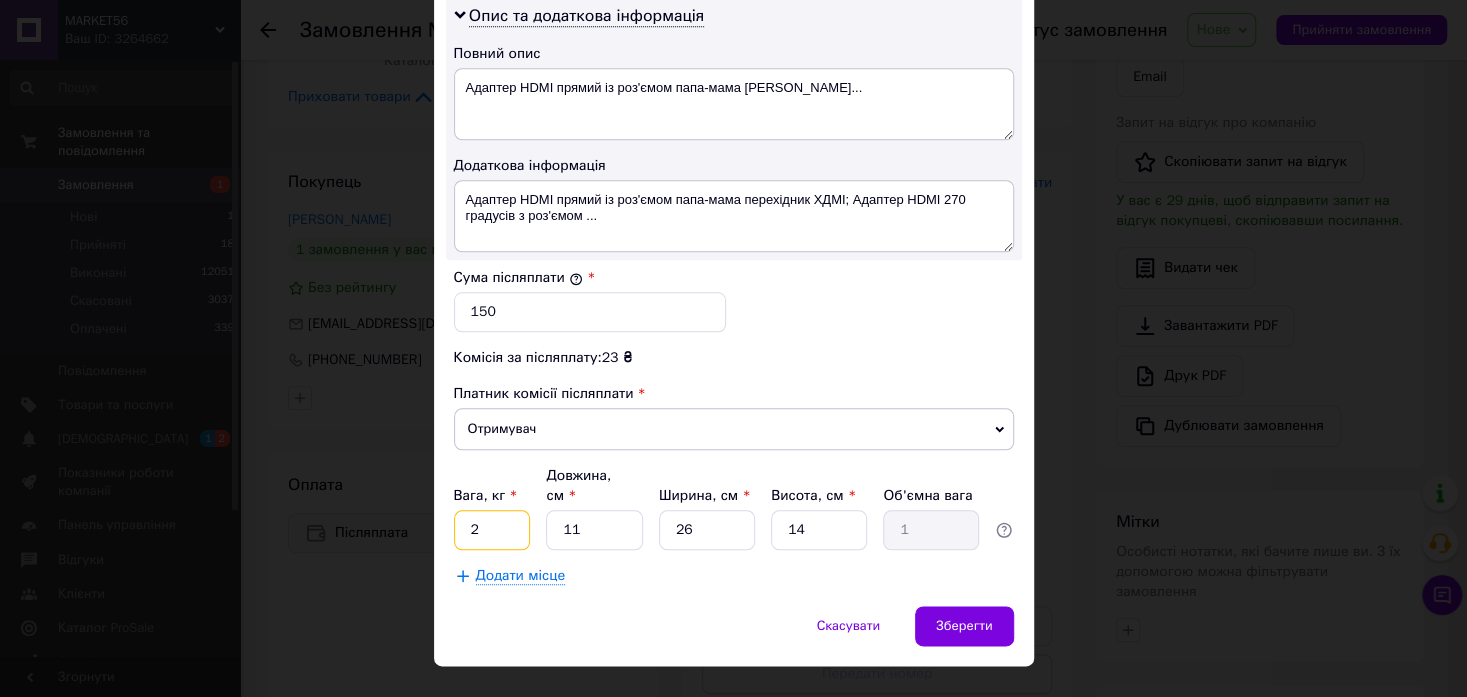 click on "2" at bounding box center (492, 530) 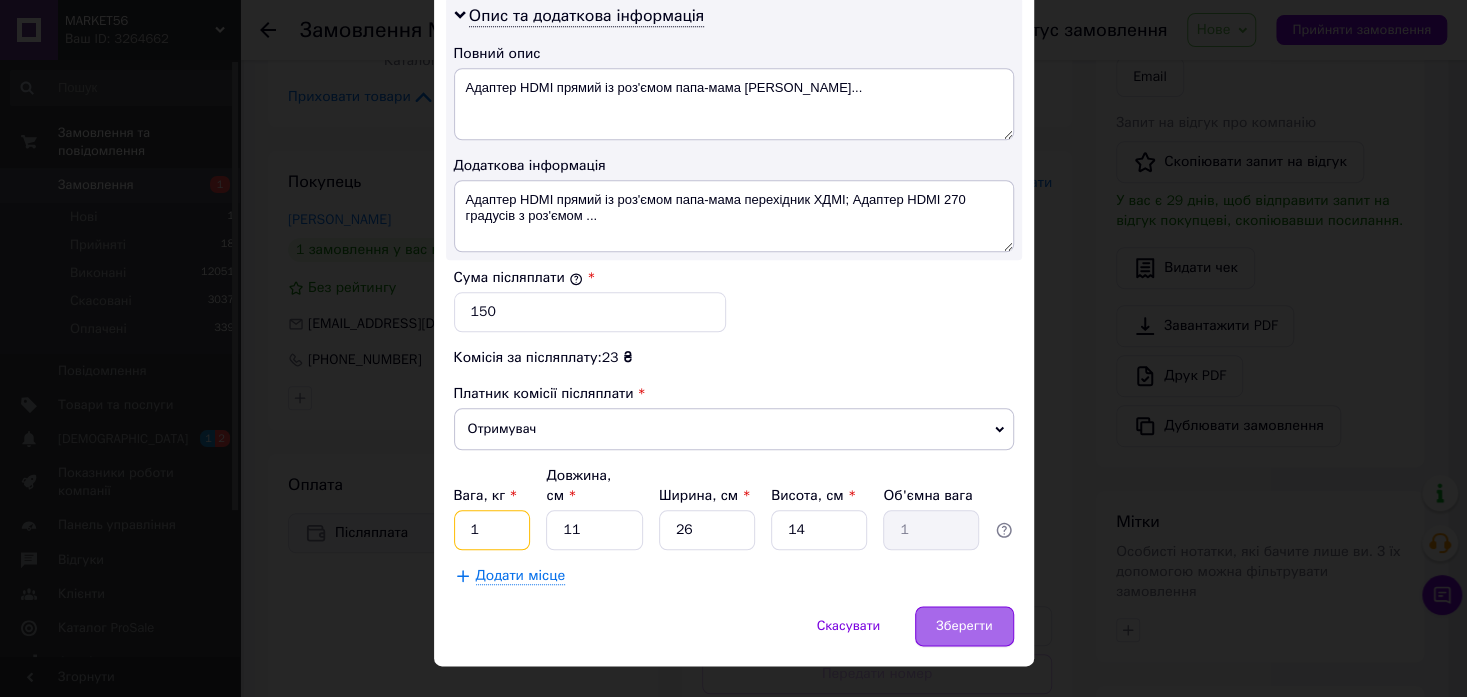 type on "1" 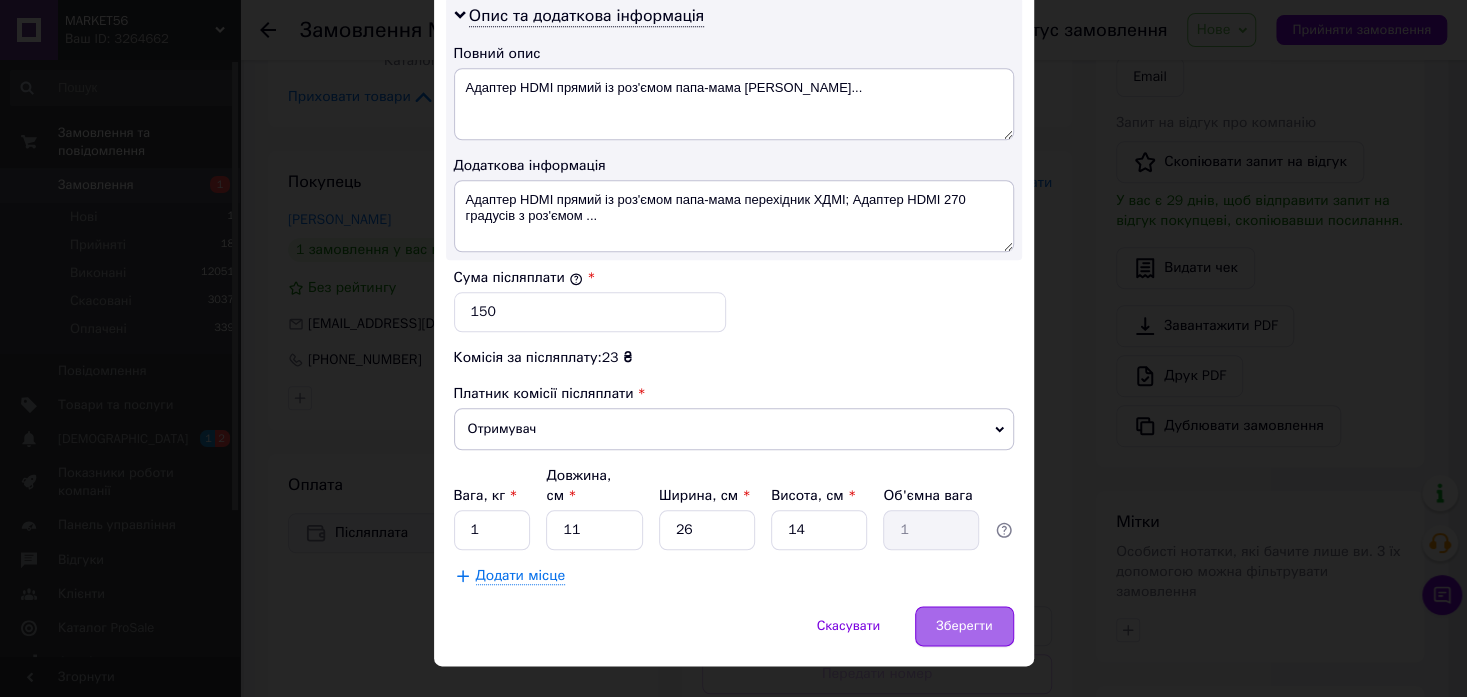 click on "Зберегти" at bounding box center [964, 626] 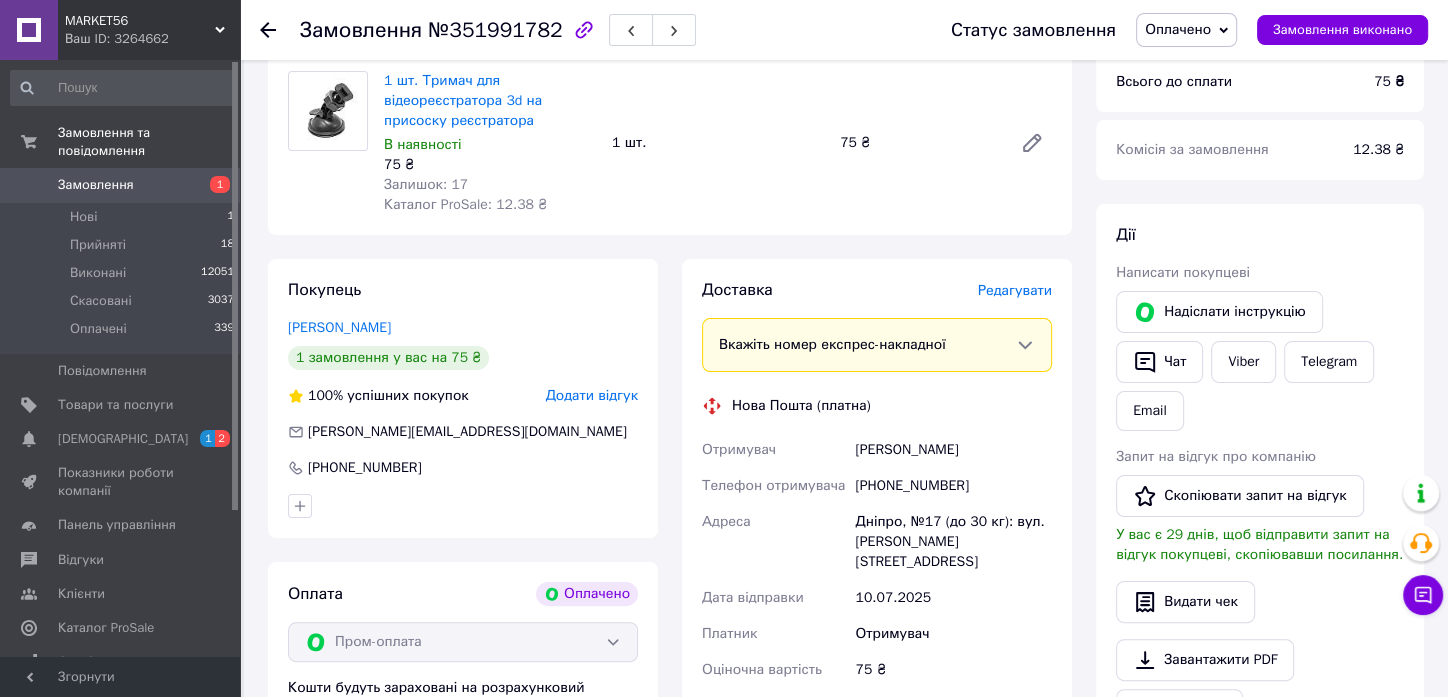 scroll, scrollTop: 666, scrollLeft: 0, axis: vertical 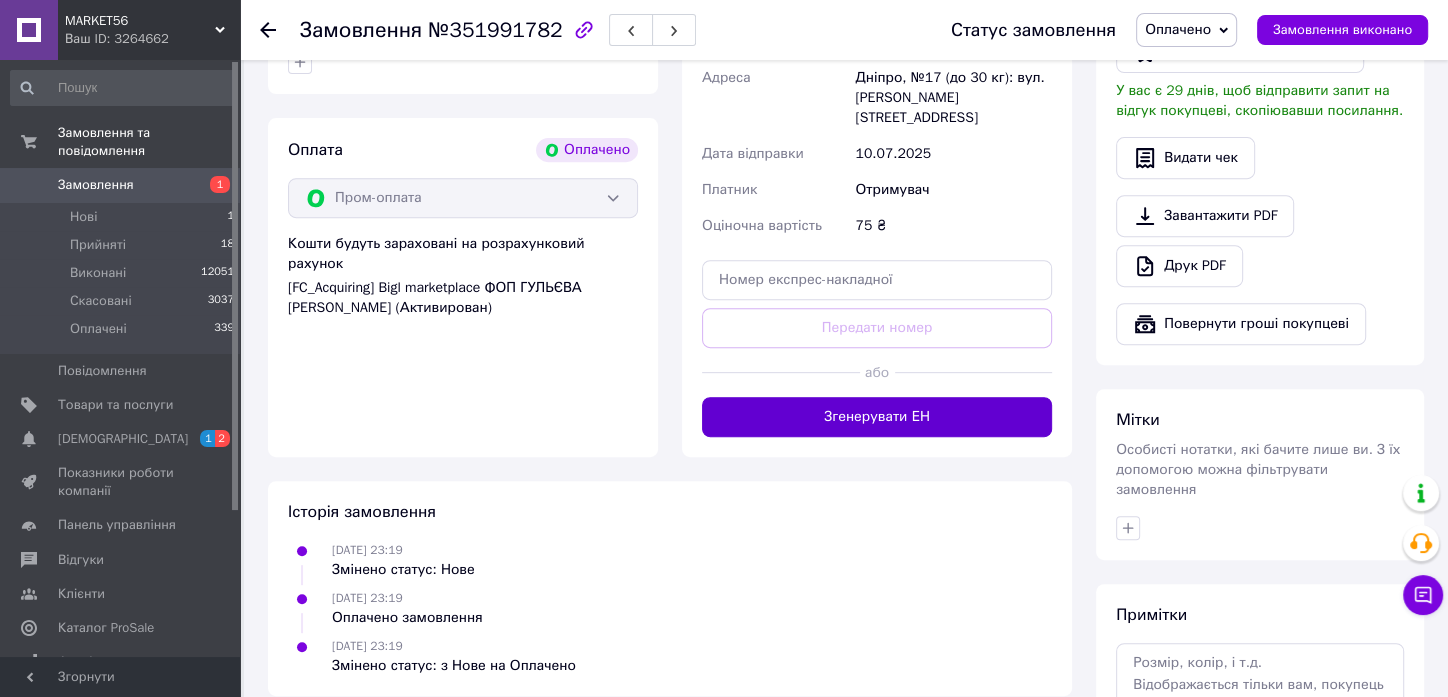 click on "Згенерувати ЕН" at bounding box center [877, 417] 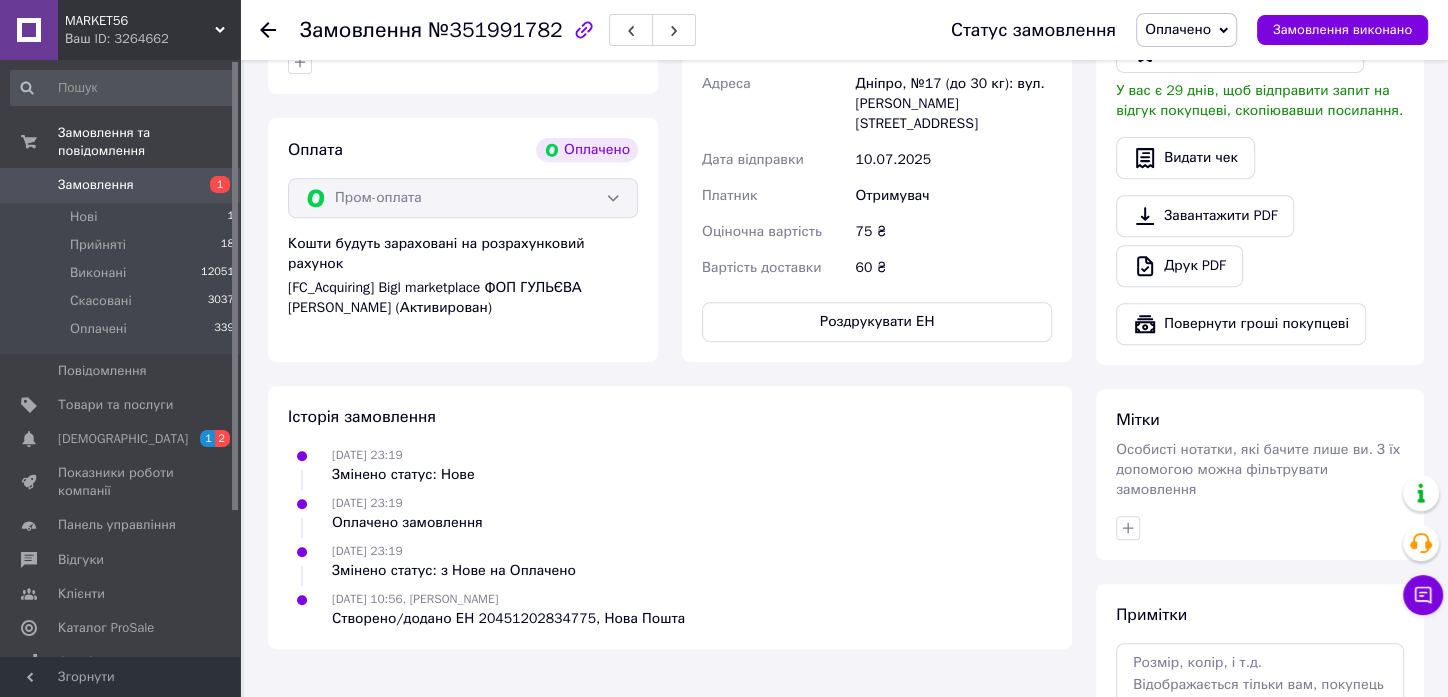 scroll, scrollTop: 0, scrollLeft: 0, axis: both 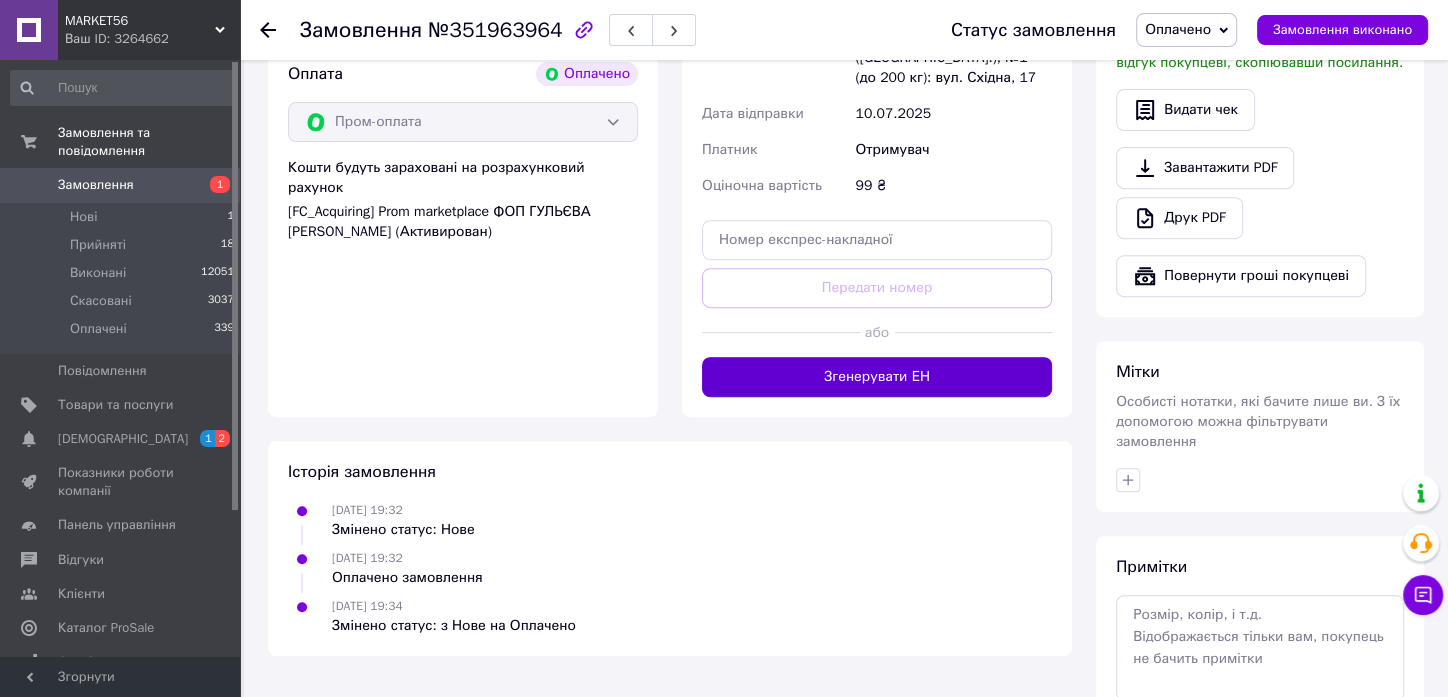 click on "Згенерувати ЕН" at bounding box center [877, 377] 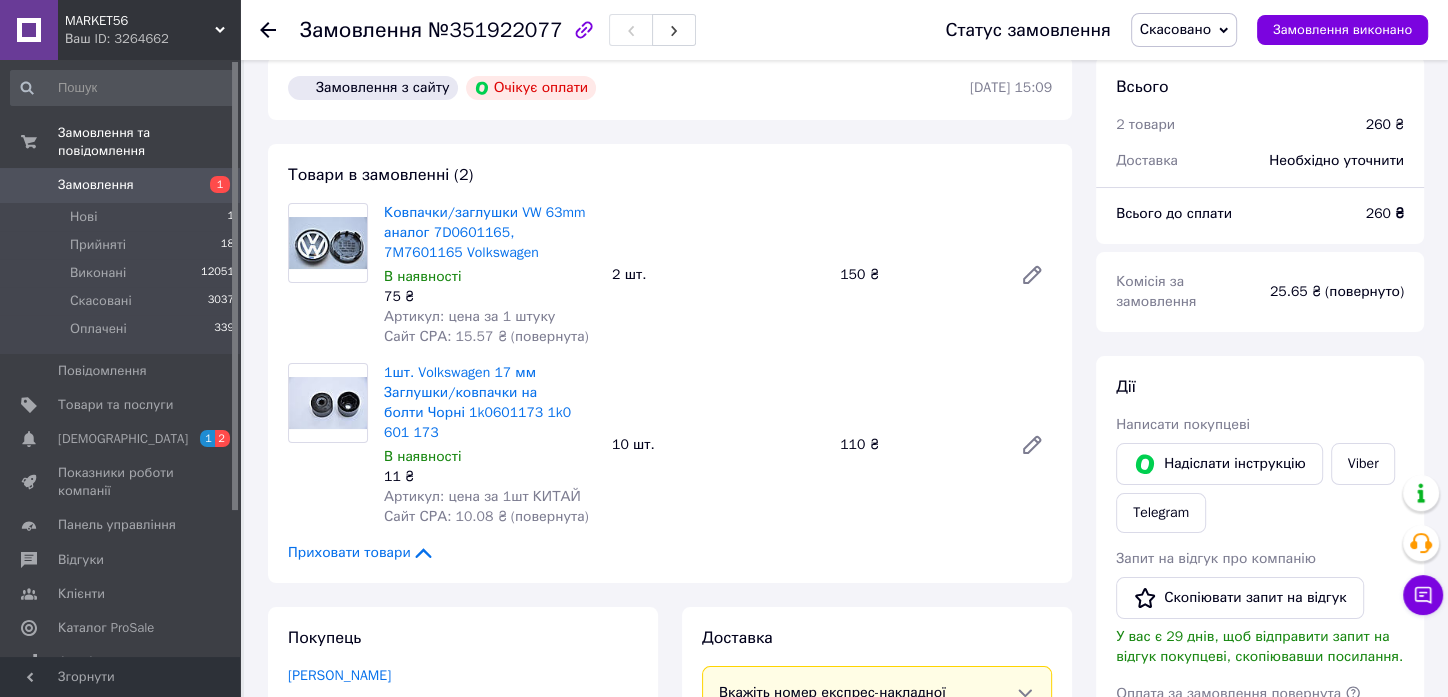 scroll, scrollTop: 0, scrollLeft: 0, axis: both 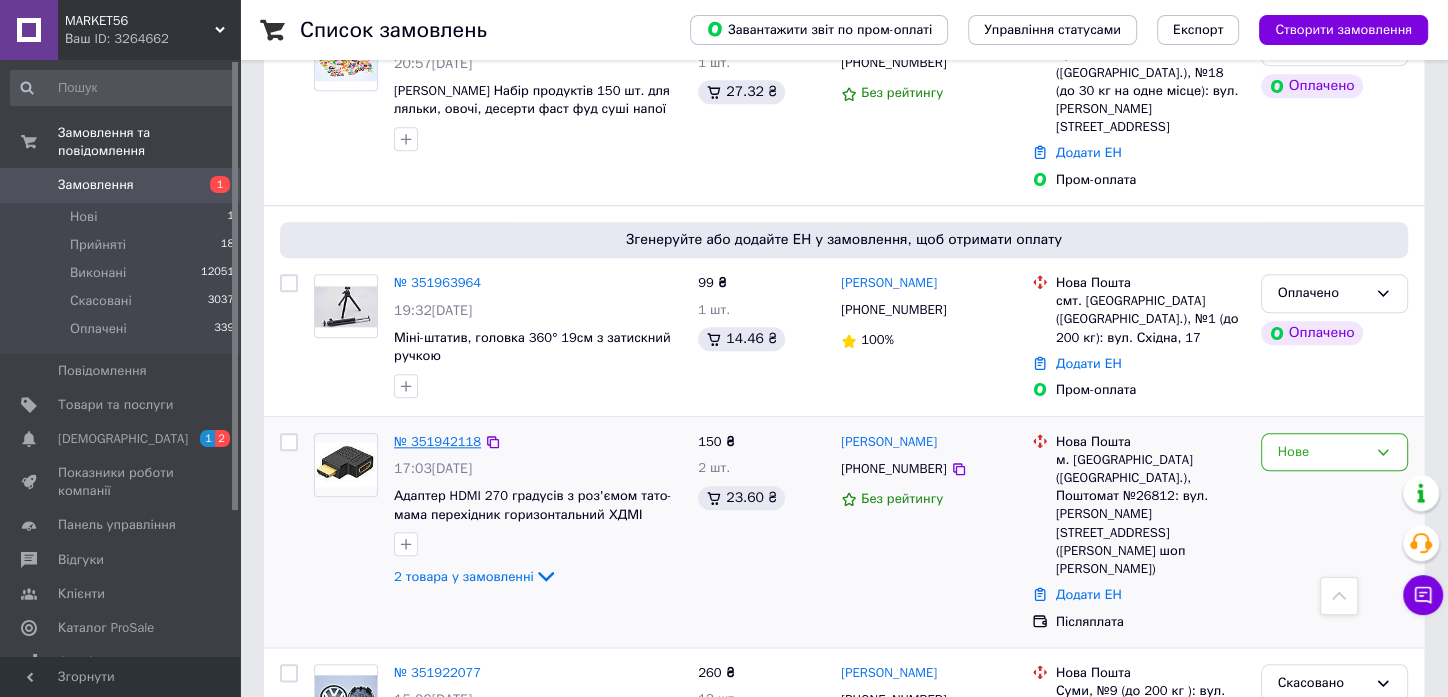click on "№ 351942118" at bounding box center (437, 441) 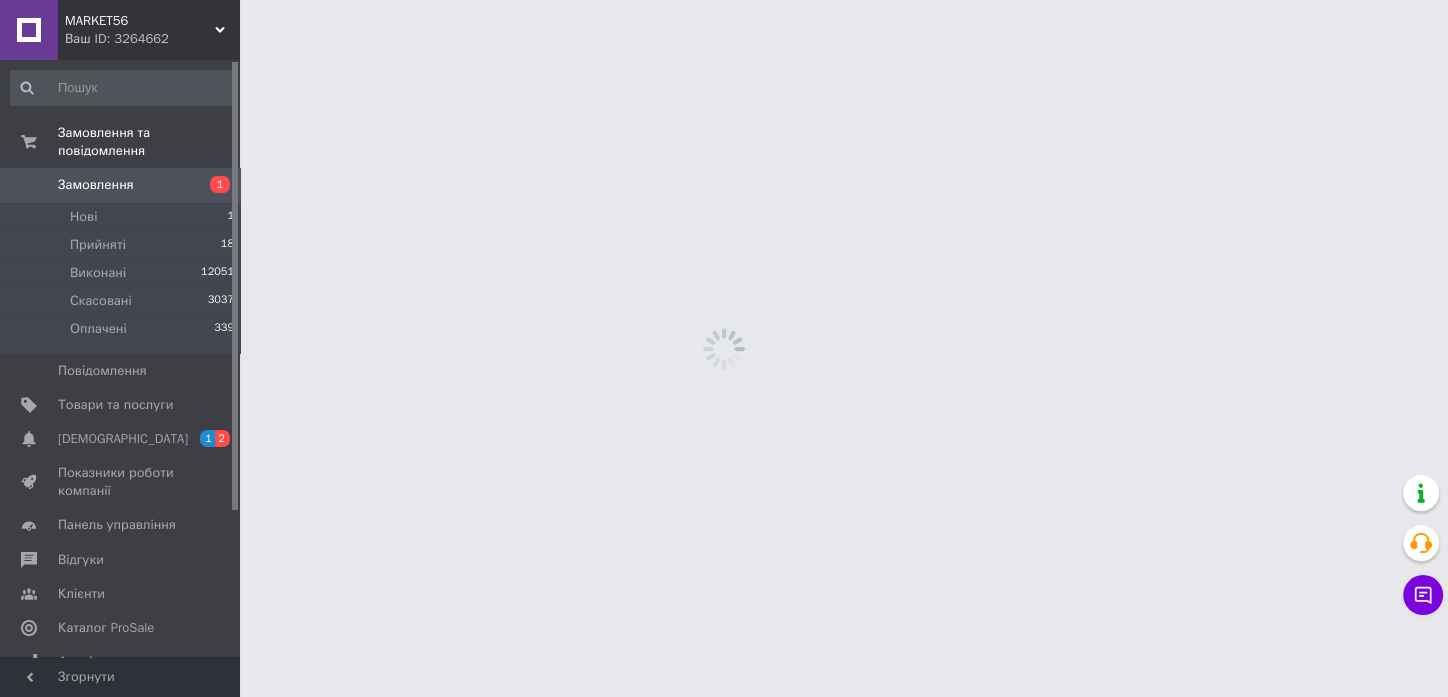 scroll, scrollTop: 0, scrollLeft: 0, axis: both 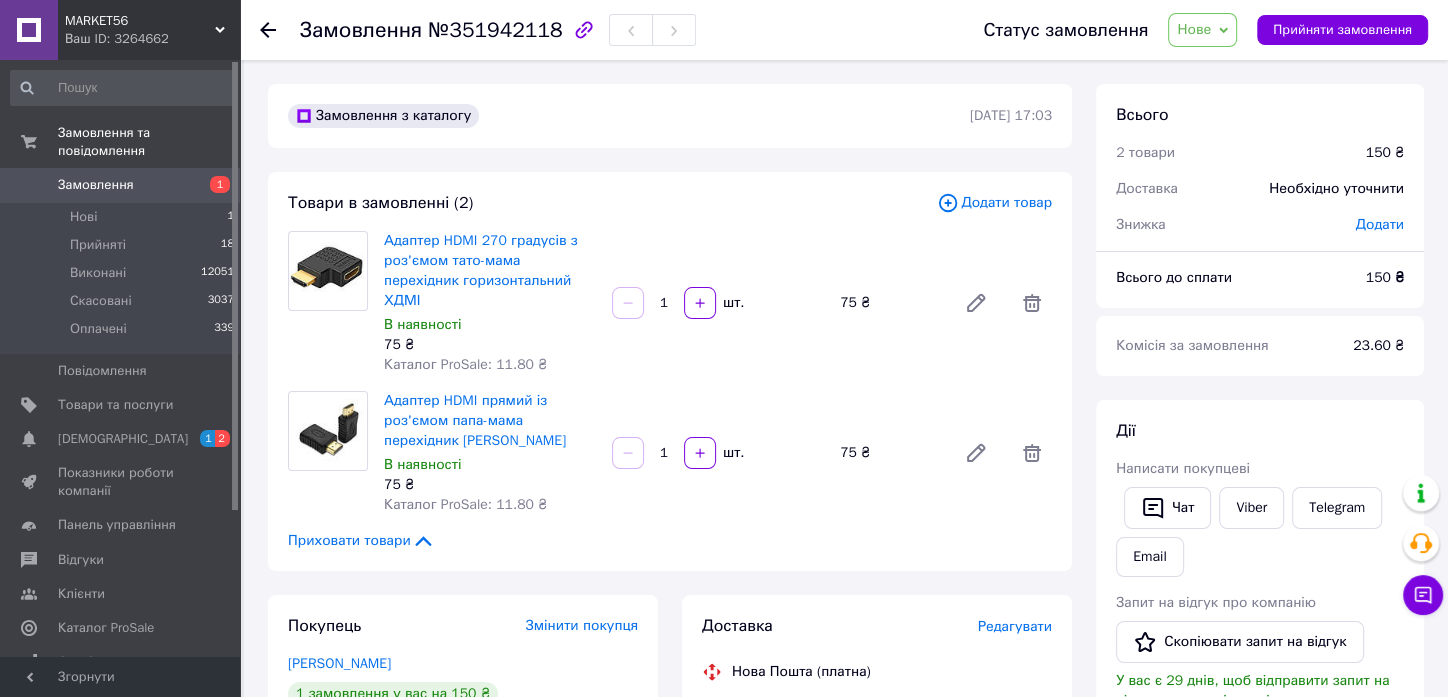 click on "Нове" at bounding box center (1202, 30) 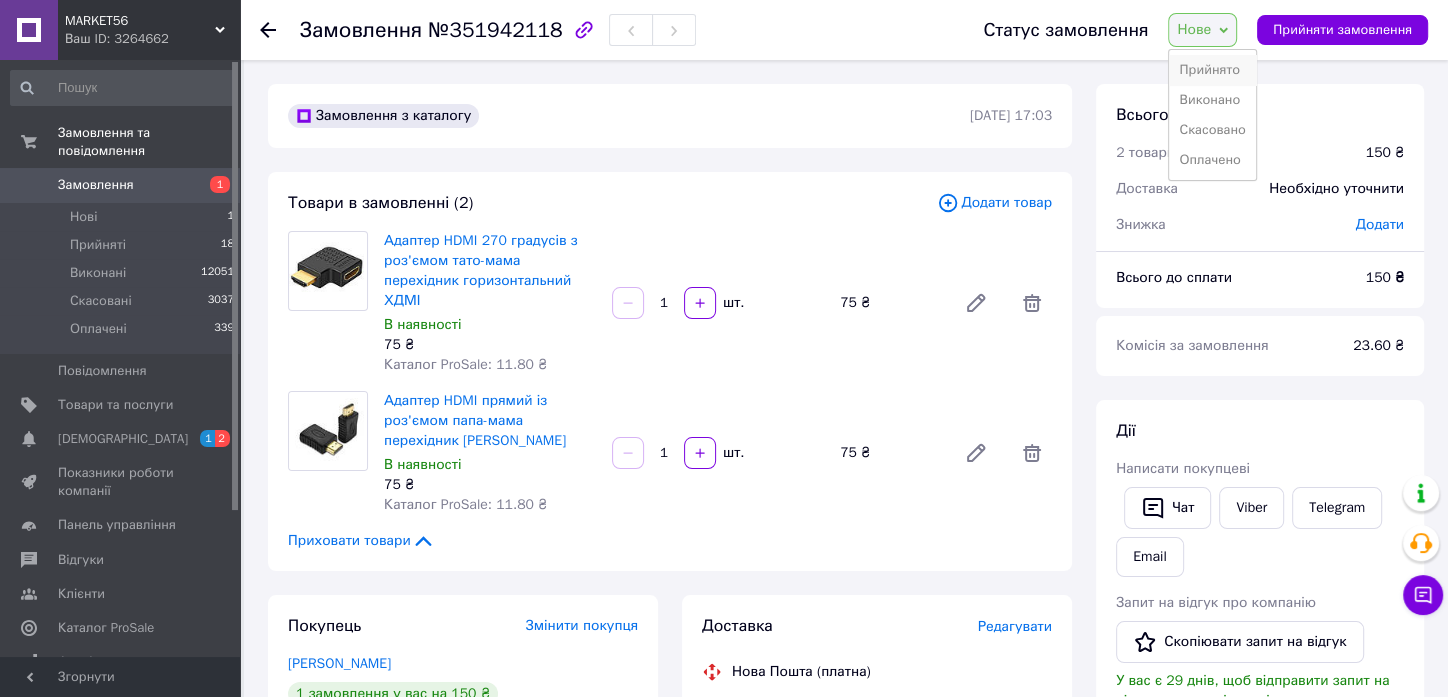 click on "Прийнято" at bounding box center (1212, 70) 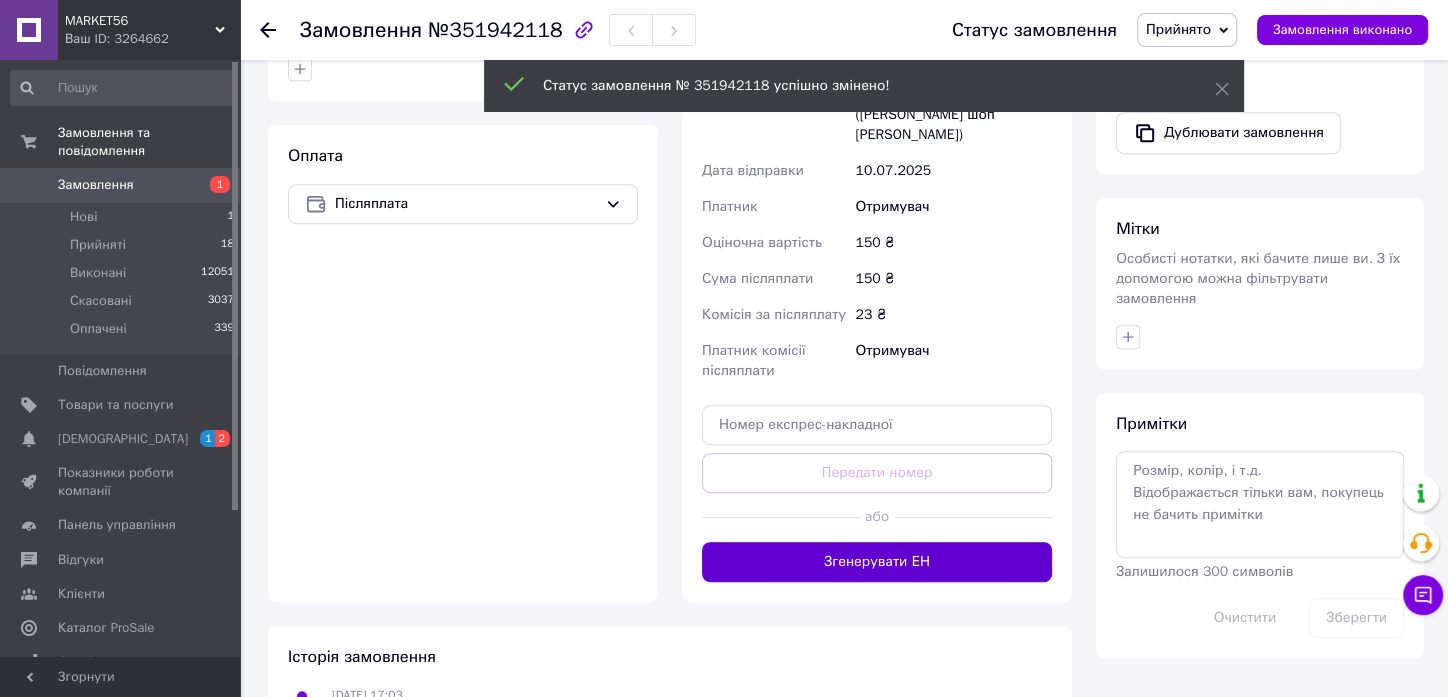 scroll, scrollTop: 888, scrollLeft: 0, axis: vertical 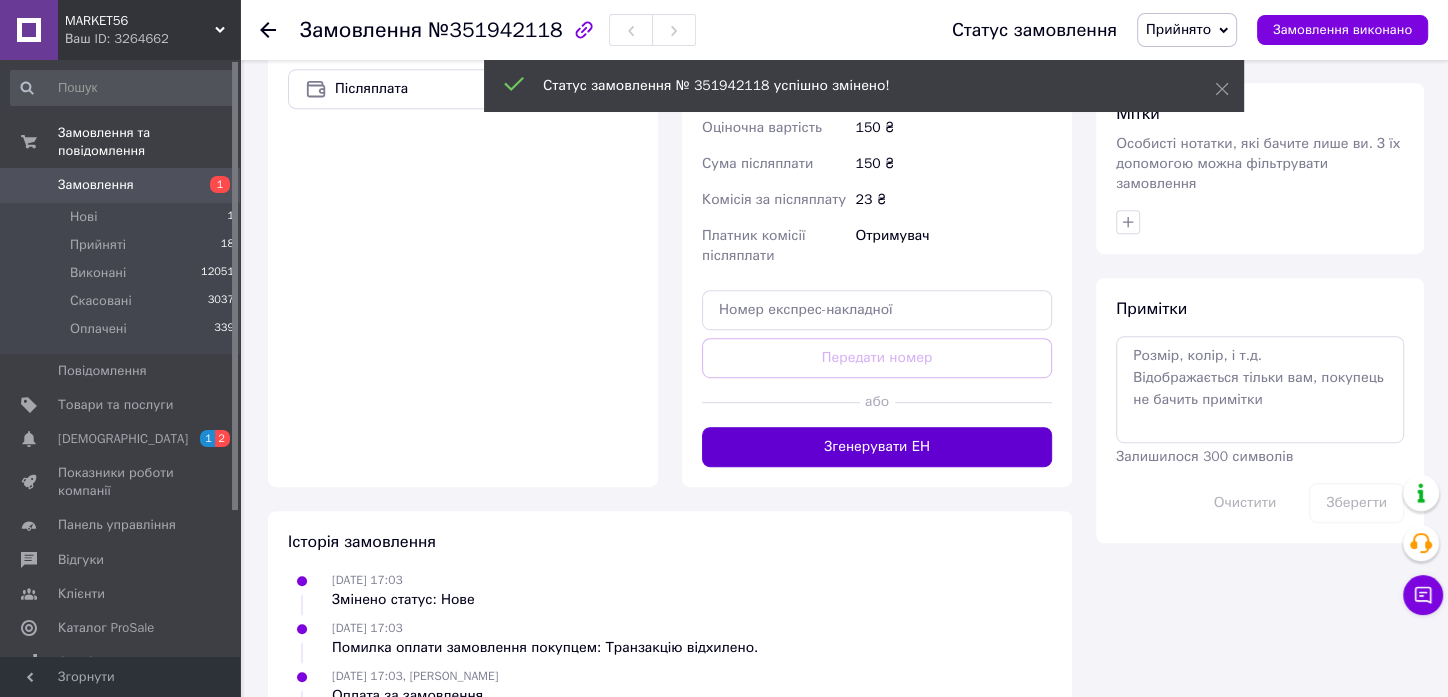 click on "Згенерувати ЕН" at bounding box center (877, 447) 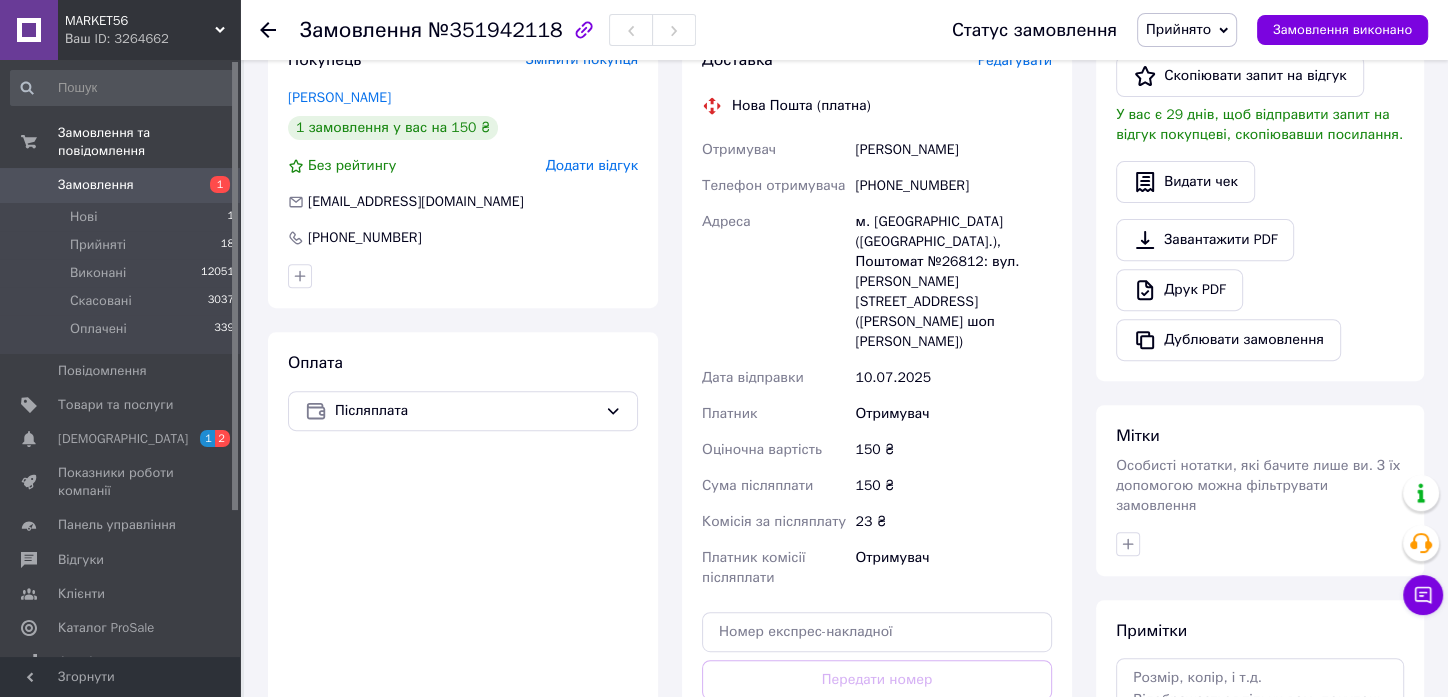 scroll, scrollTop: 555, scrollLeft: 0, axis: vertical 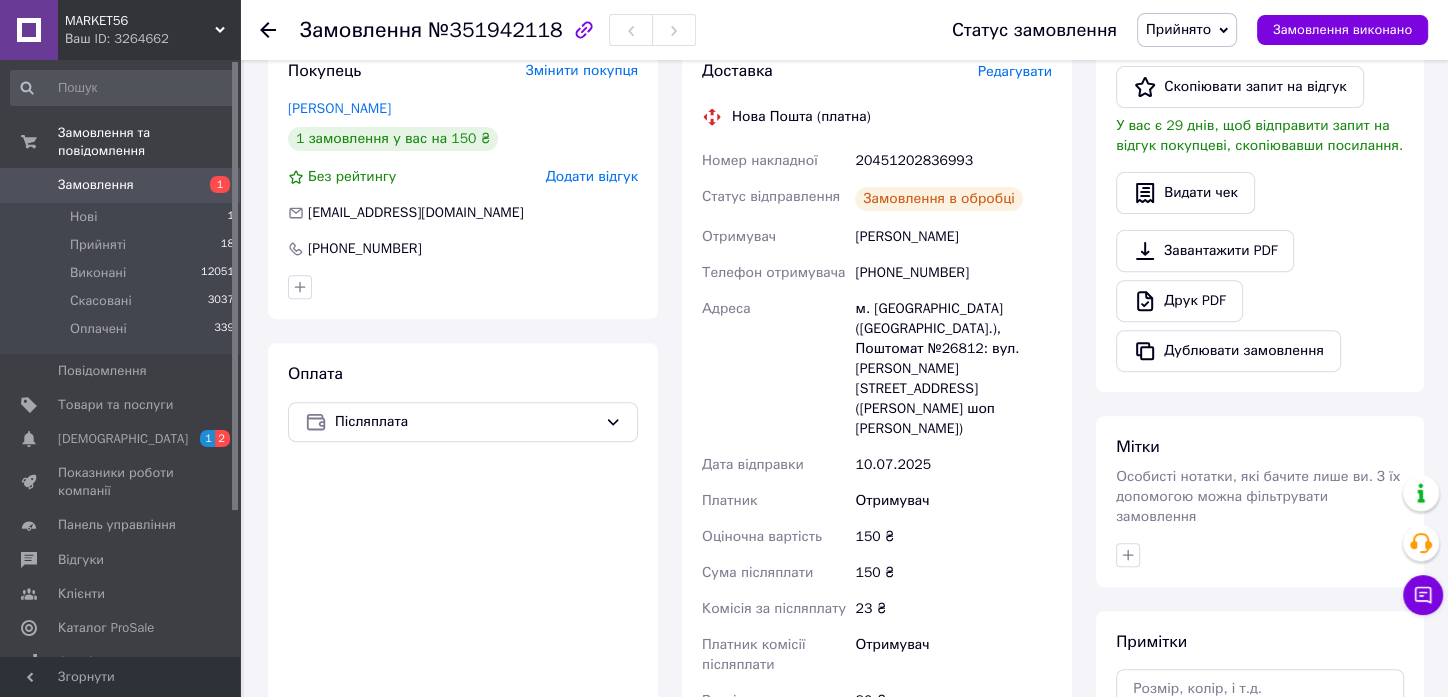 click on "20451202836993" at bounding box center (953, 161) 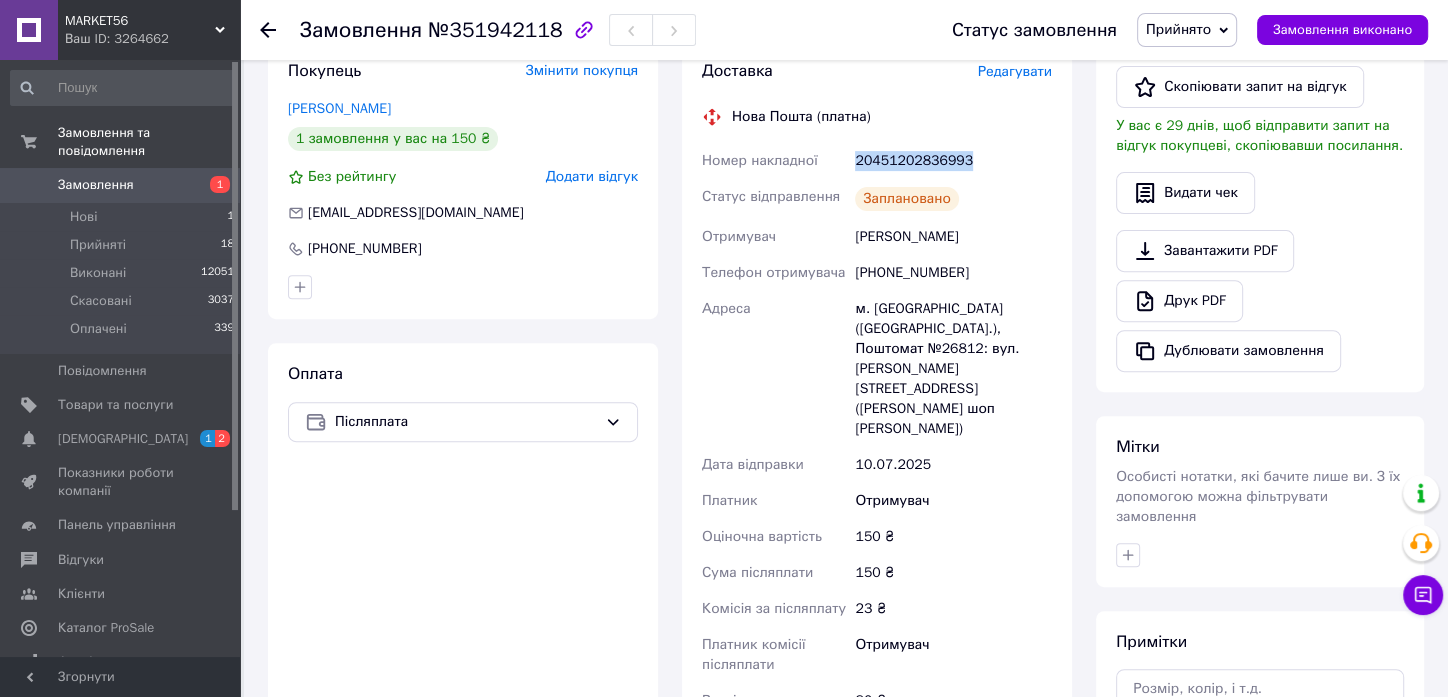 click on "20451202836993" at bounding box center [953, 161] 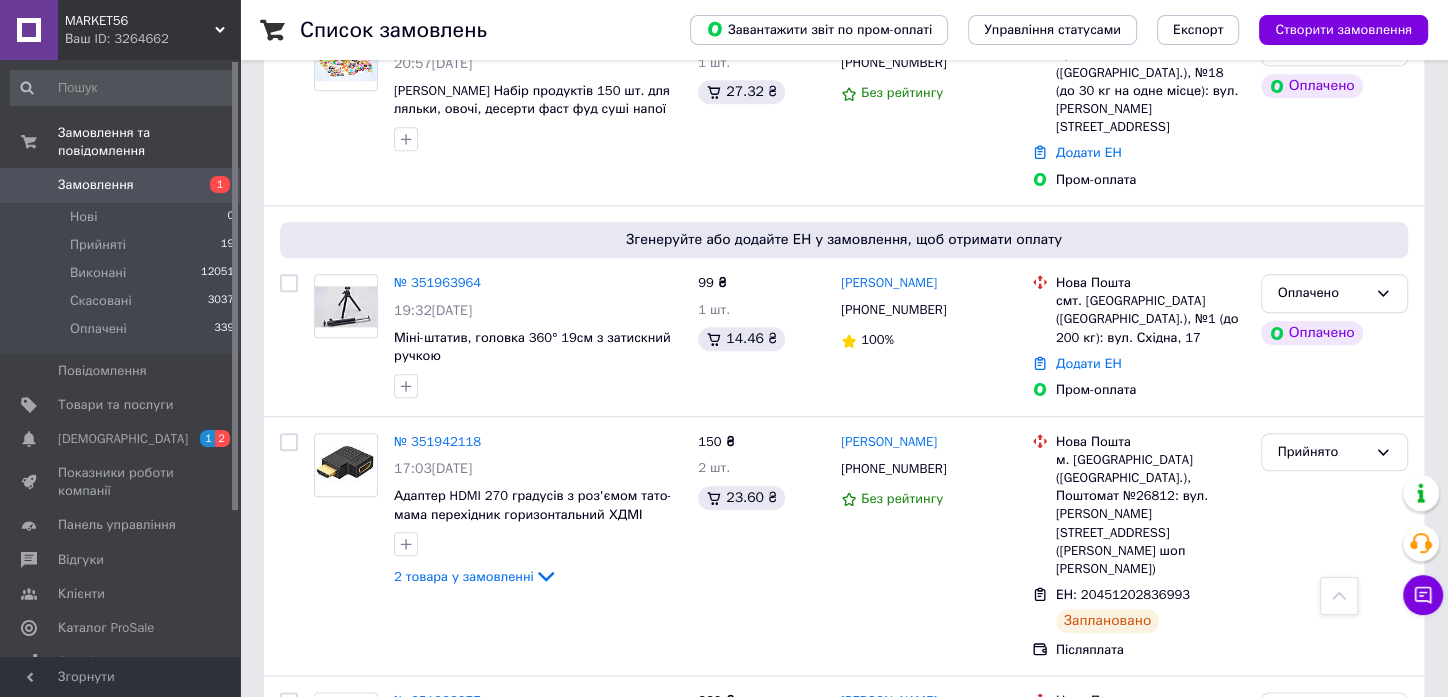 scroll, scrollTop: 2000, scrollLeft: 0, axis: vertical 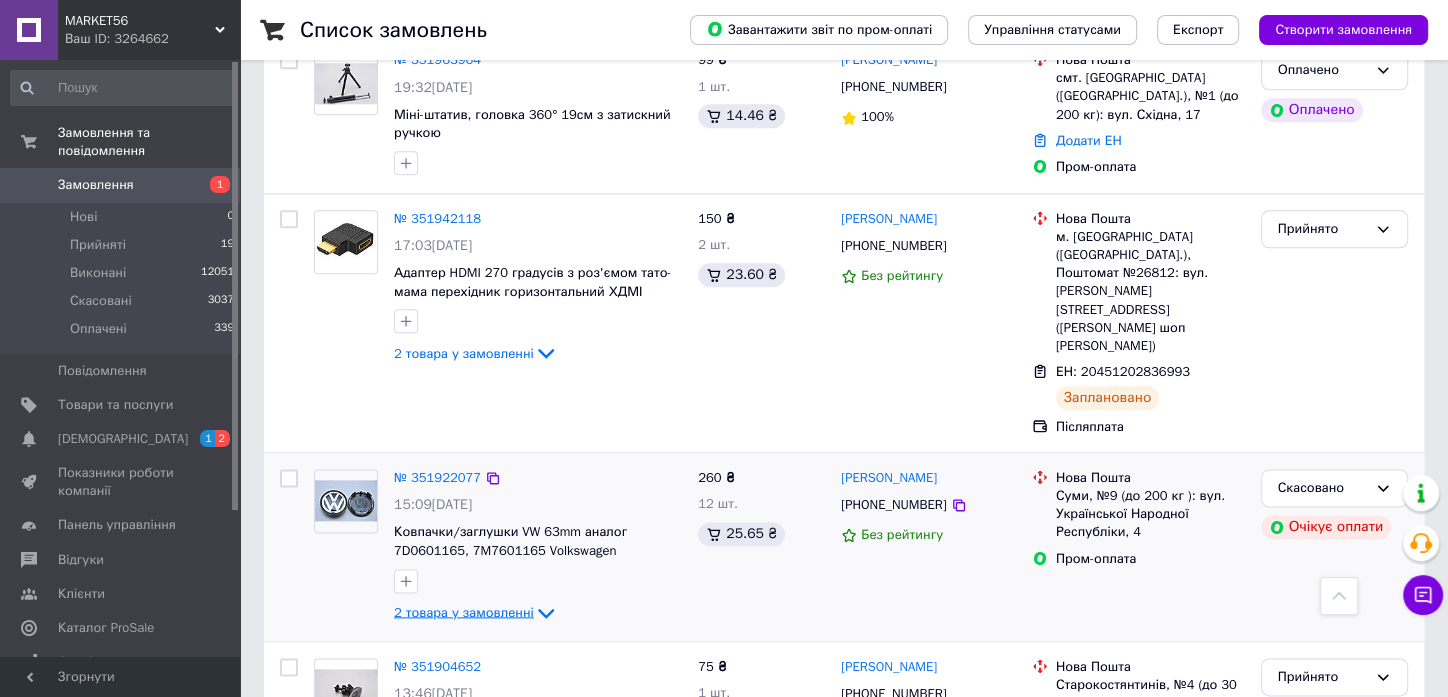 click on "2 товара у замовленні" at bounding box center [464, 611] 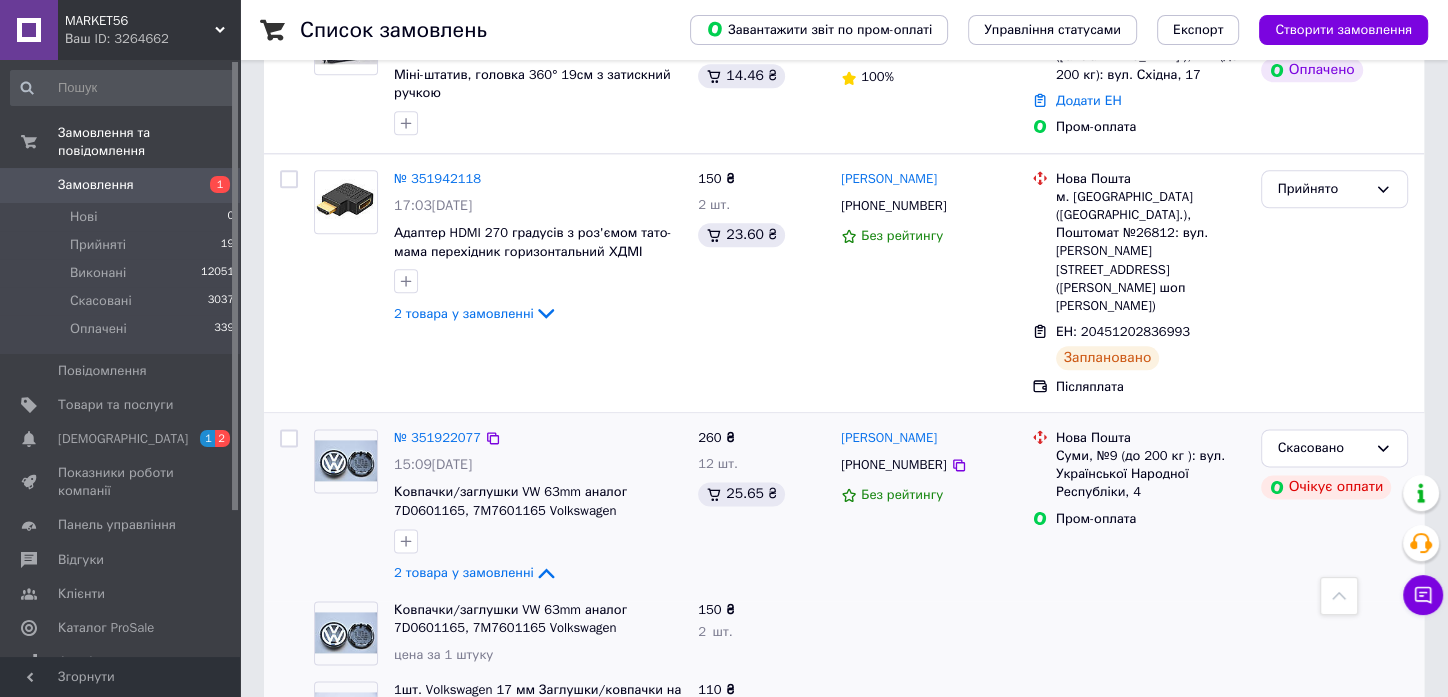 scroll, scrollTop: 2000, scrollLeft: 0, axis: vertical 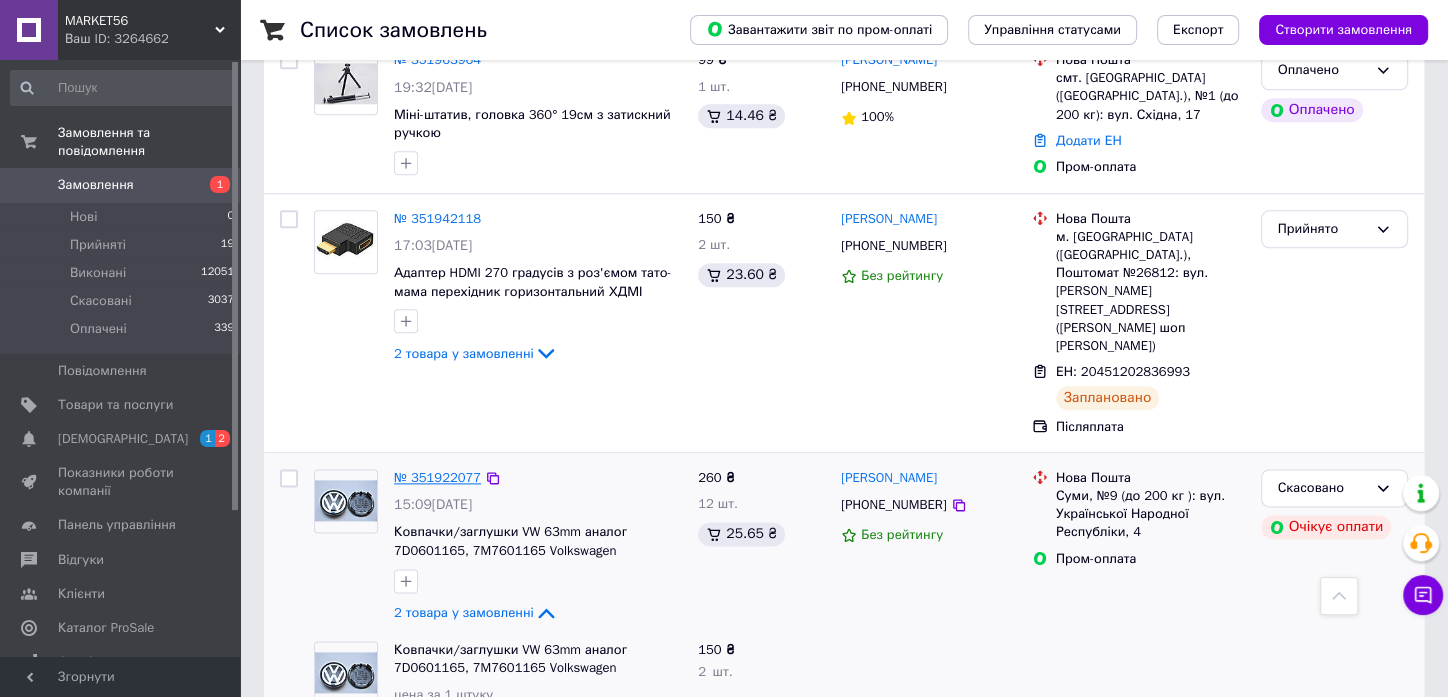 click on "№ 351922077" at bounding box center [437, 477] 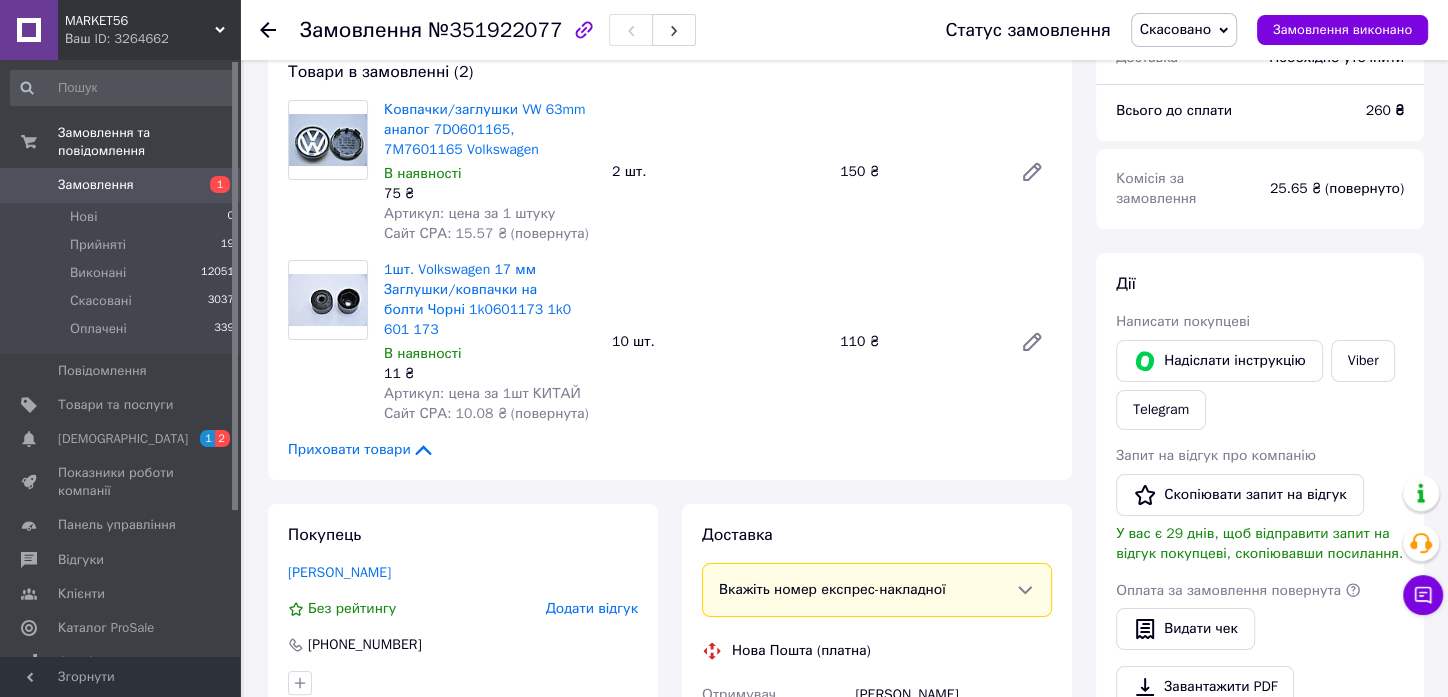 scroll, scrollTop: 0, scrollLeft: 0, axis: both 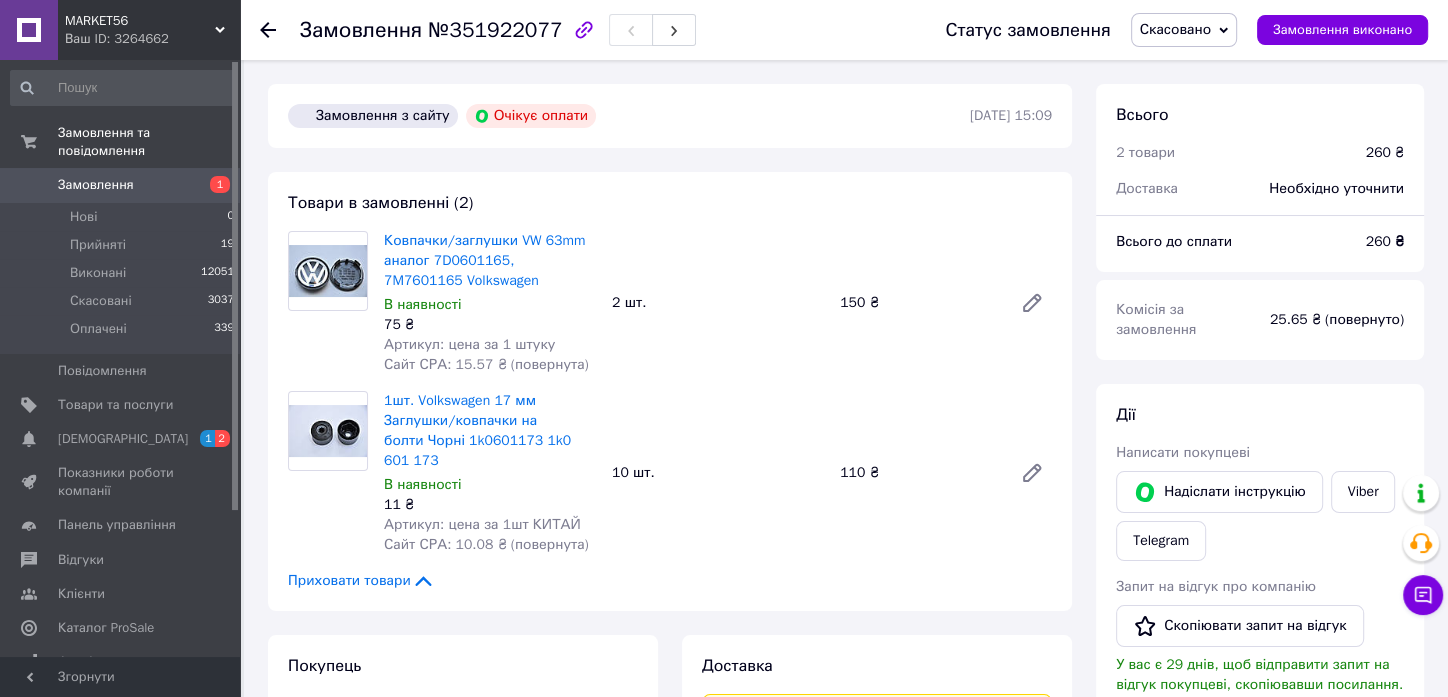 click on "Замовлення" at bounding box center (96, 185) 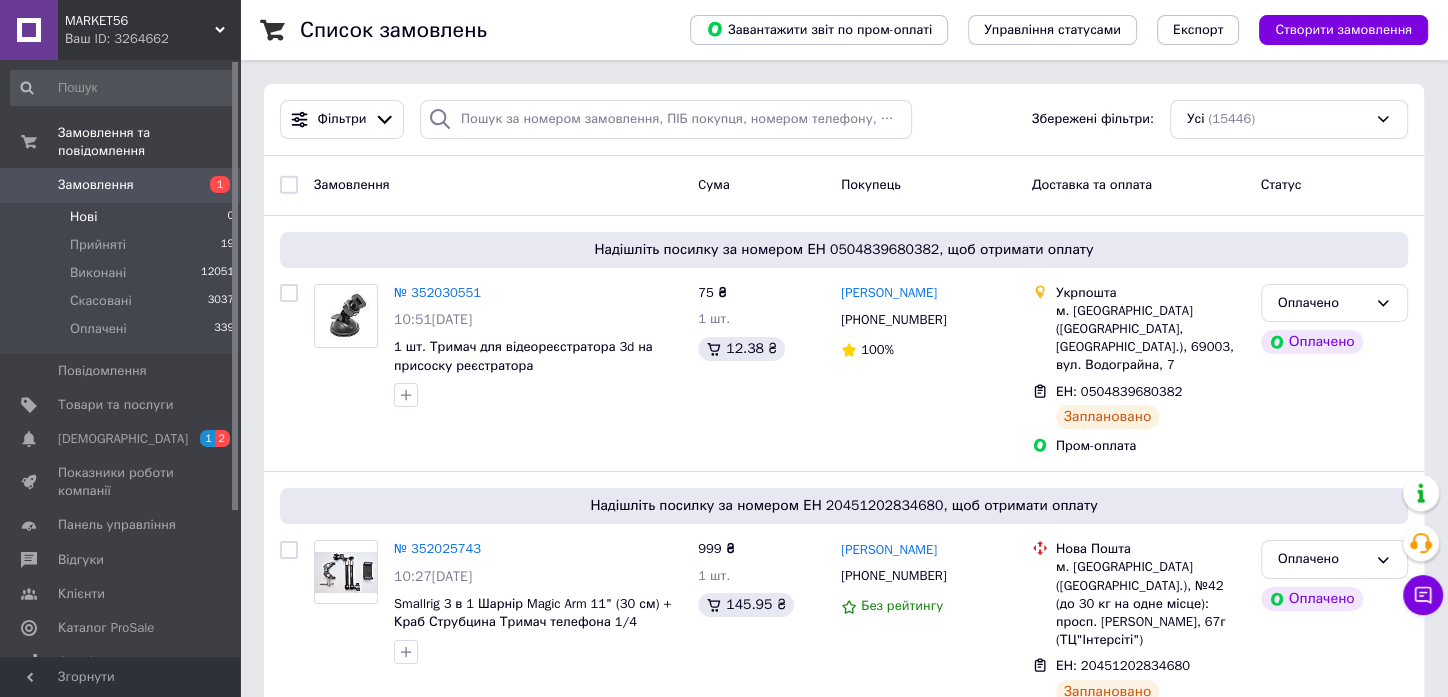 click on "Нові 0" at bounding box center [123, 217] 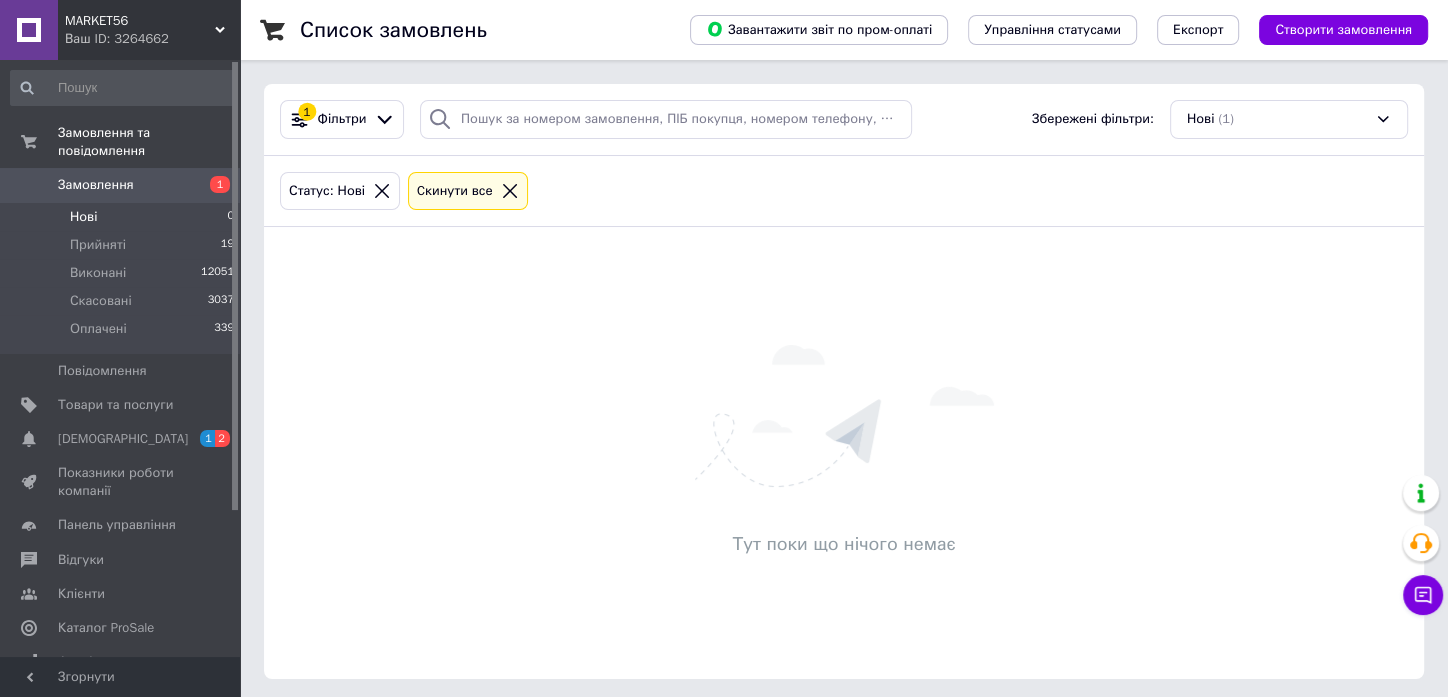 click on "Замовлення" at bounding box center (121, 185) 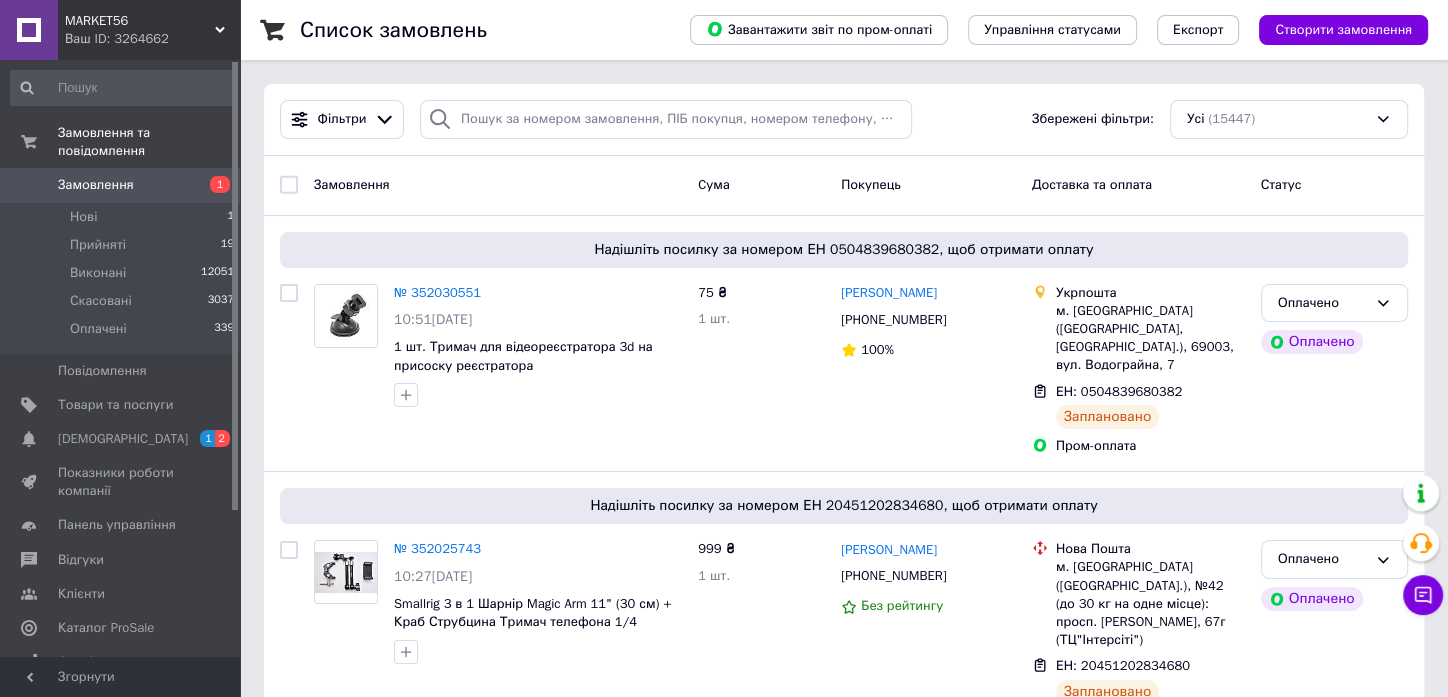 click on "Замовлення 1" at bounding box center (123, 185) 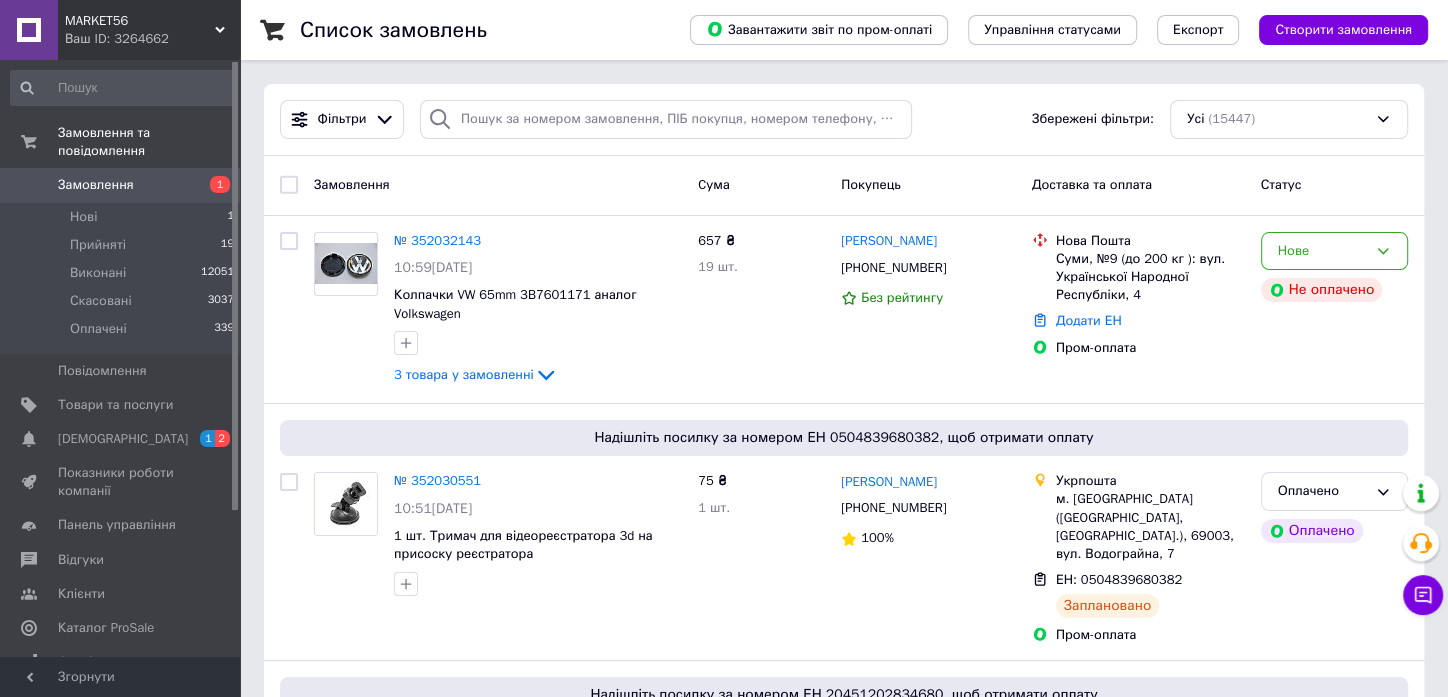 click on "Замовлення" at bounding box center (121, 185) 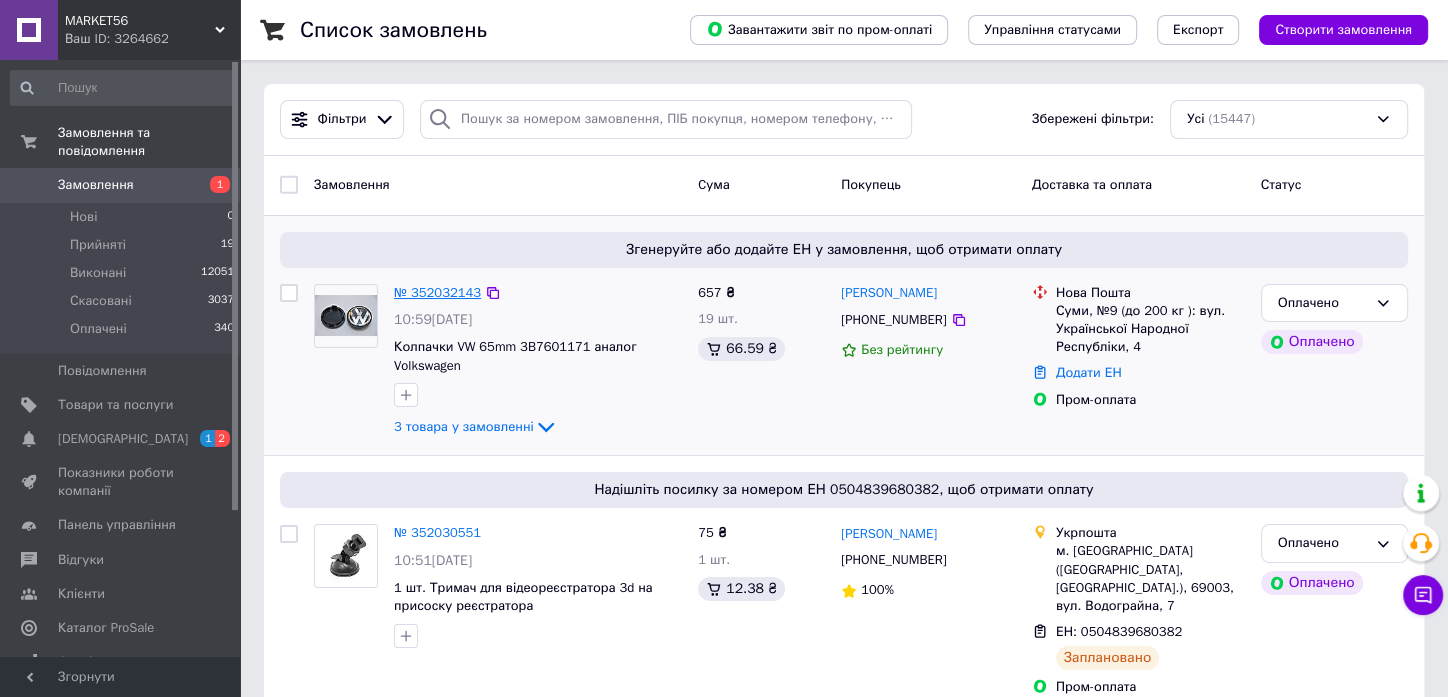 click on "№ 352032143" at bounding box center [437, 292] 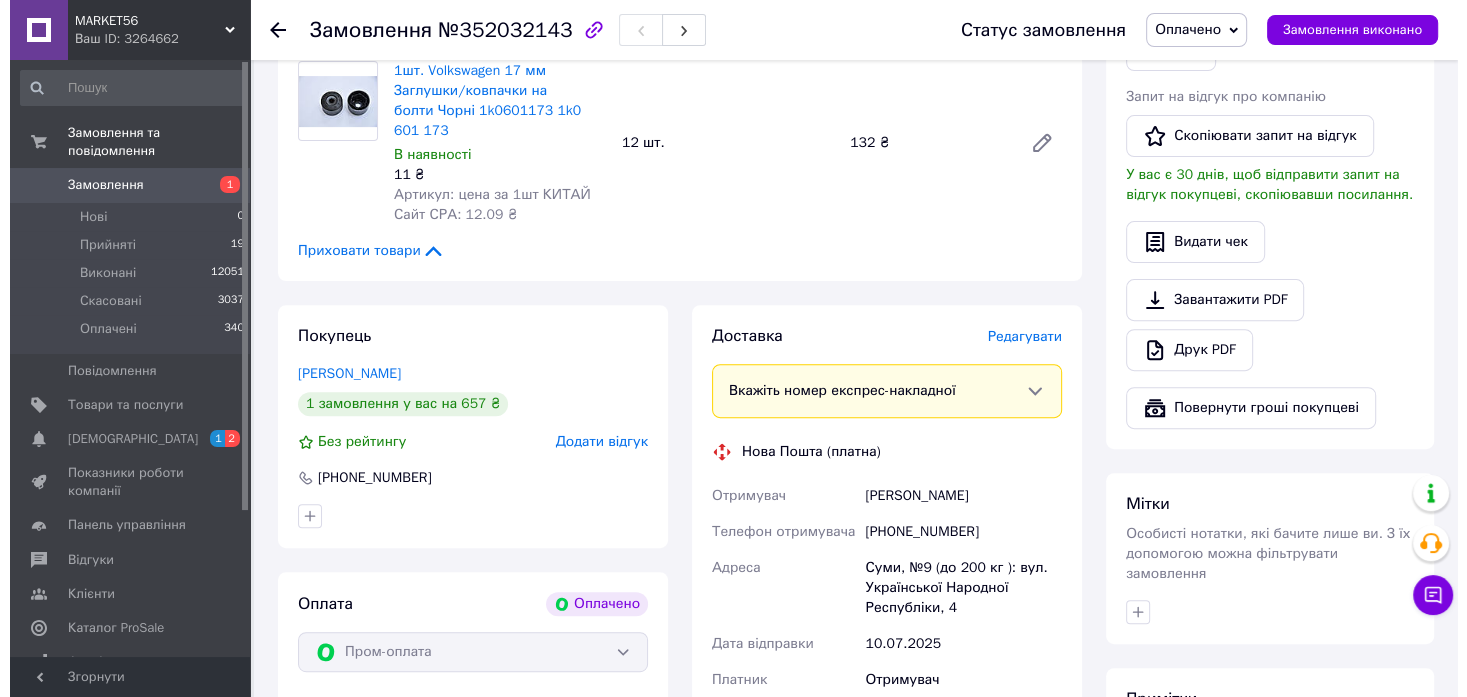 scroll, scrollTop: 555, scrollLeft: 0, axis: vertical 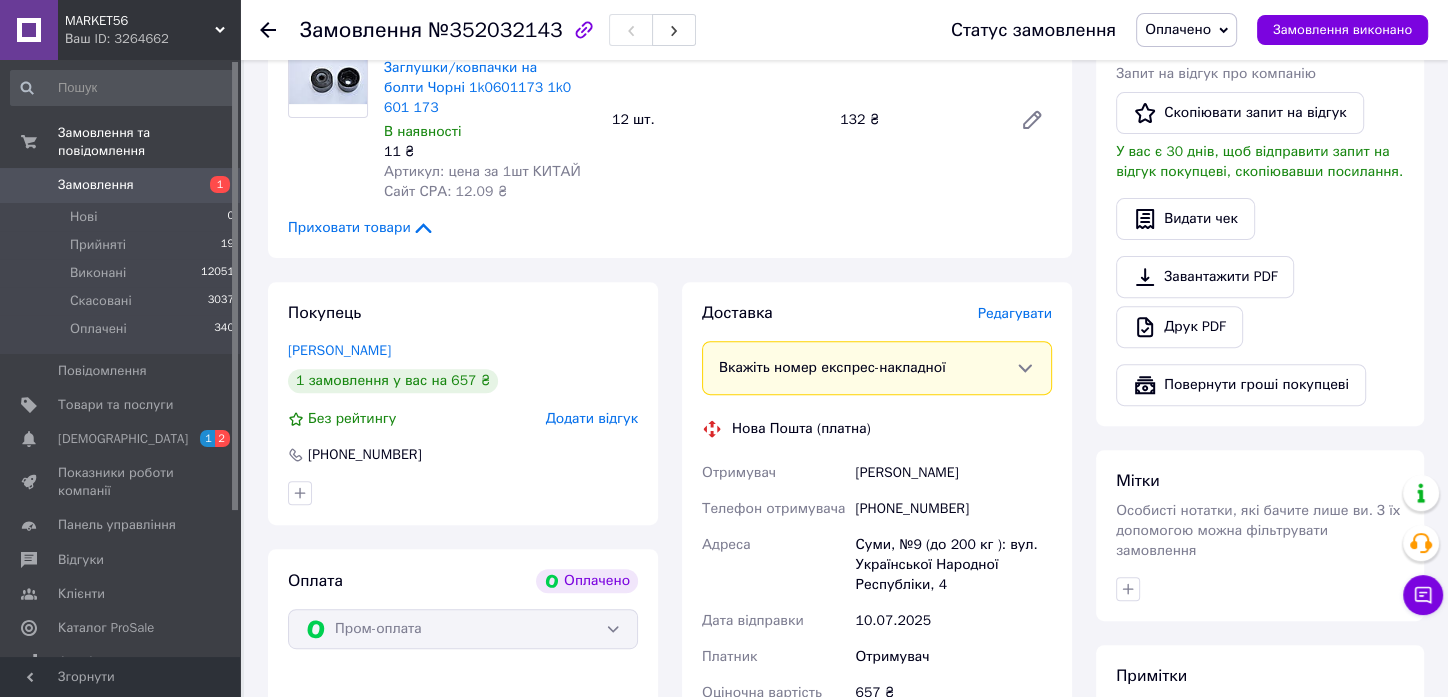 click on "Редагувати" at bounding box center [1015, 313] 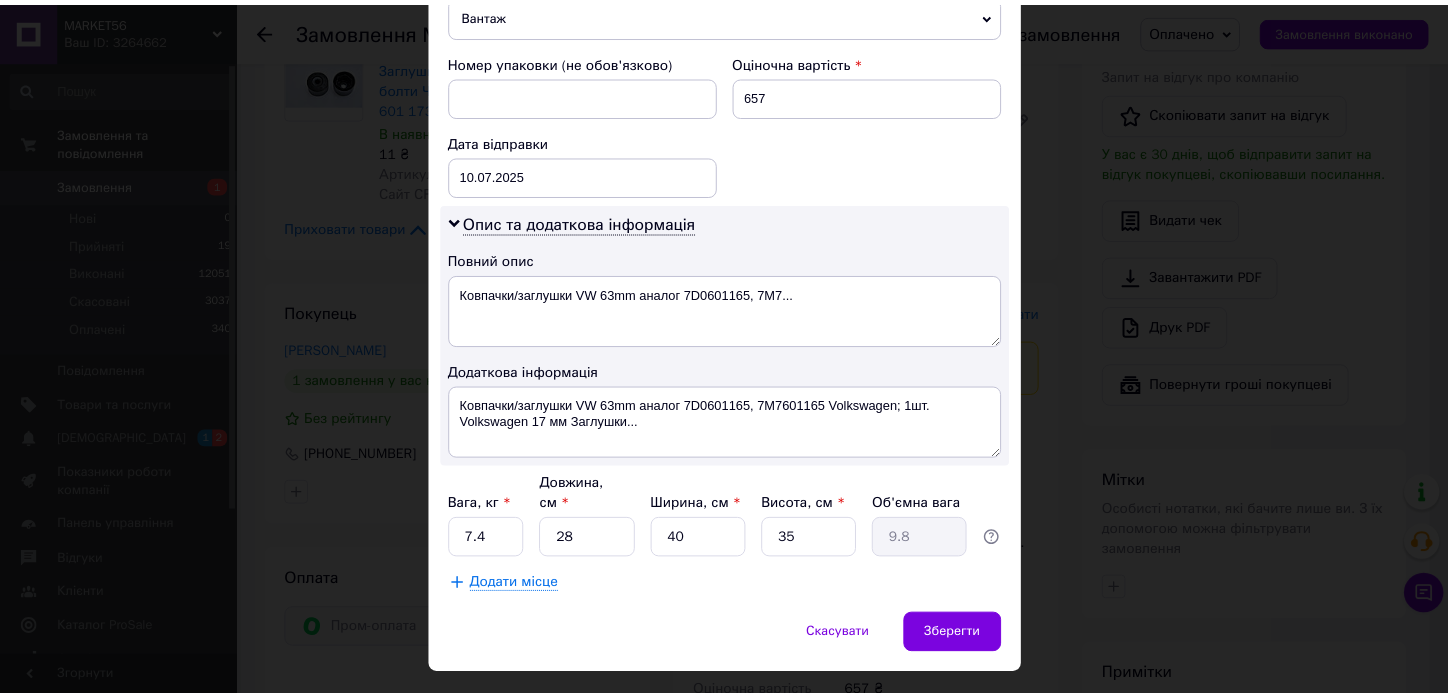 scroll, scrollTop: 857, scrollLeft: 0, axis: vertical 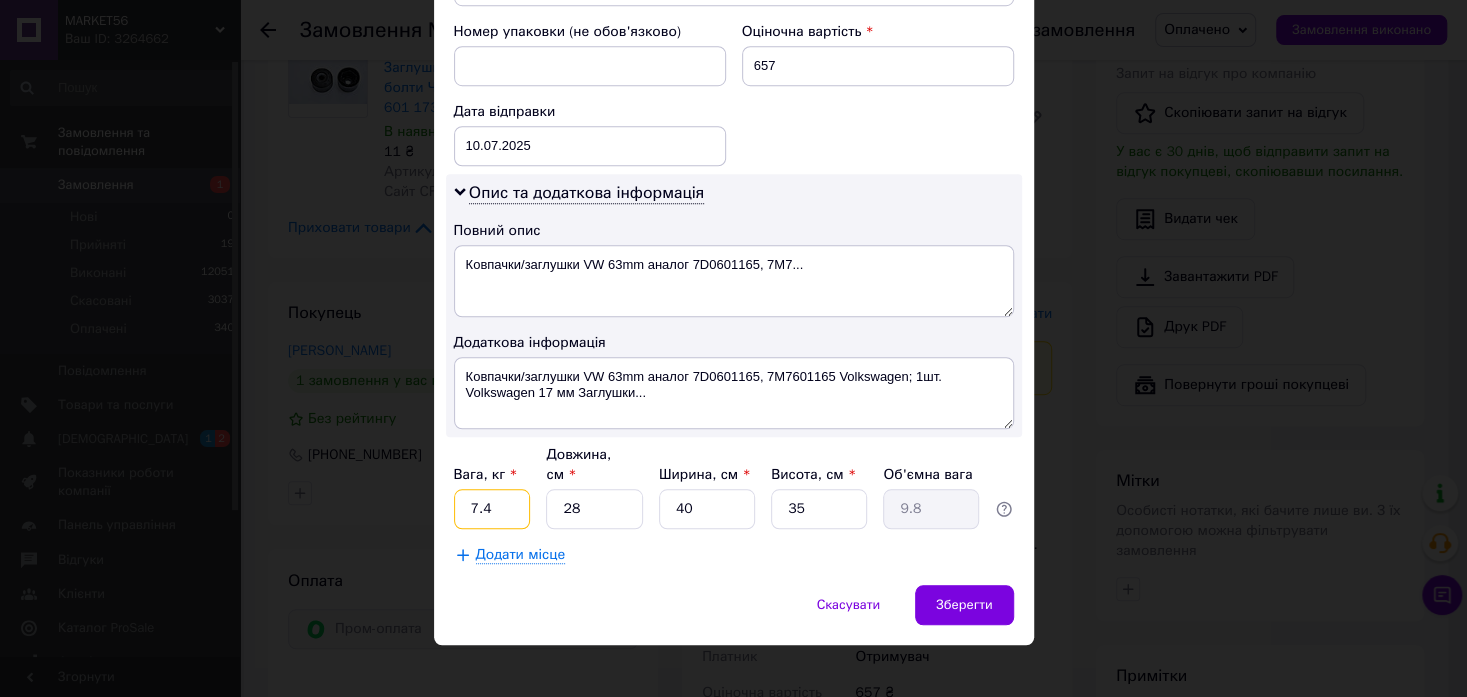 click on "7.4" at bounding box center (492, 509) 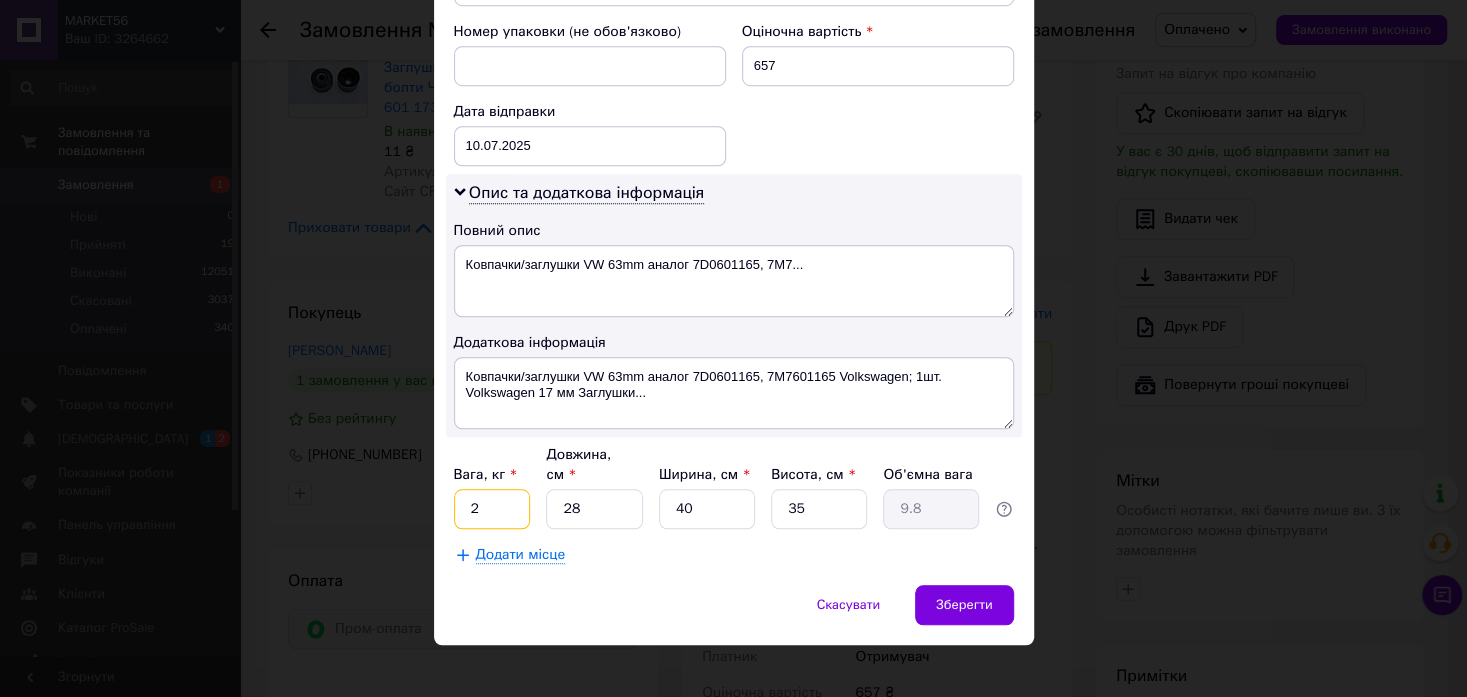 type on "2" 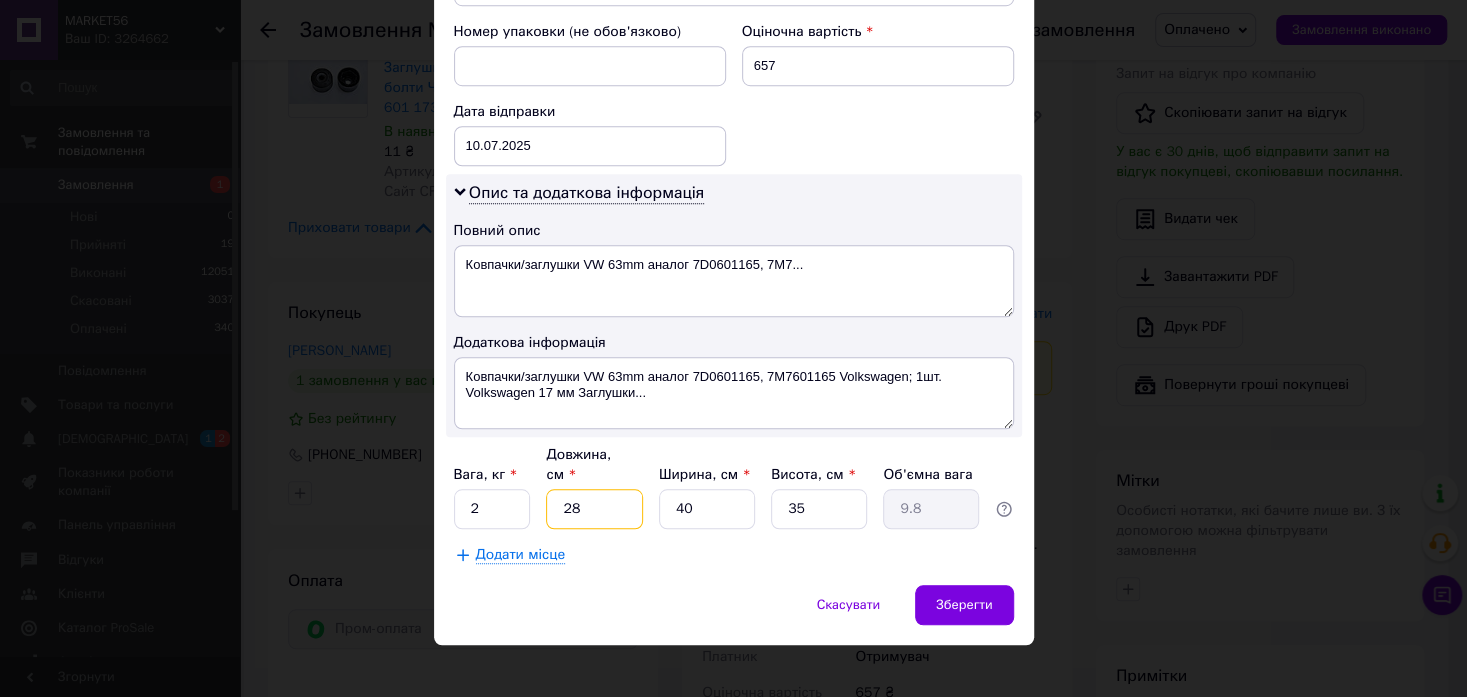 type on "1" 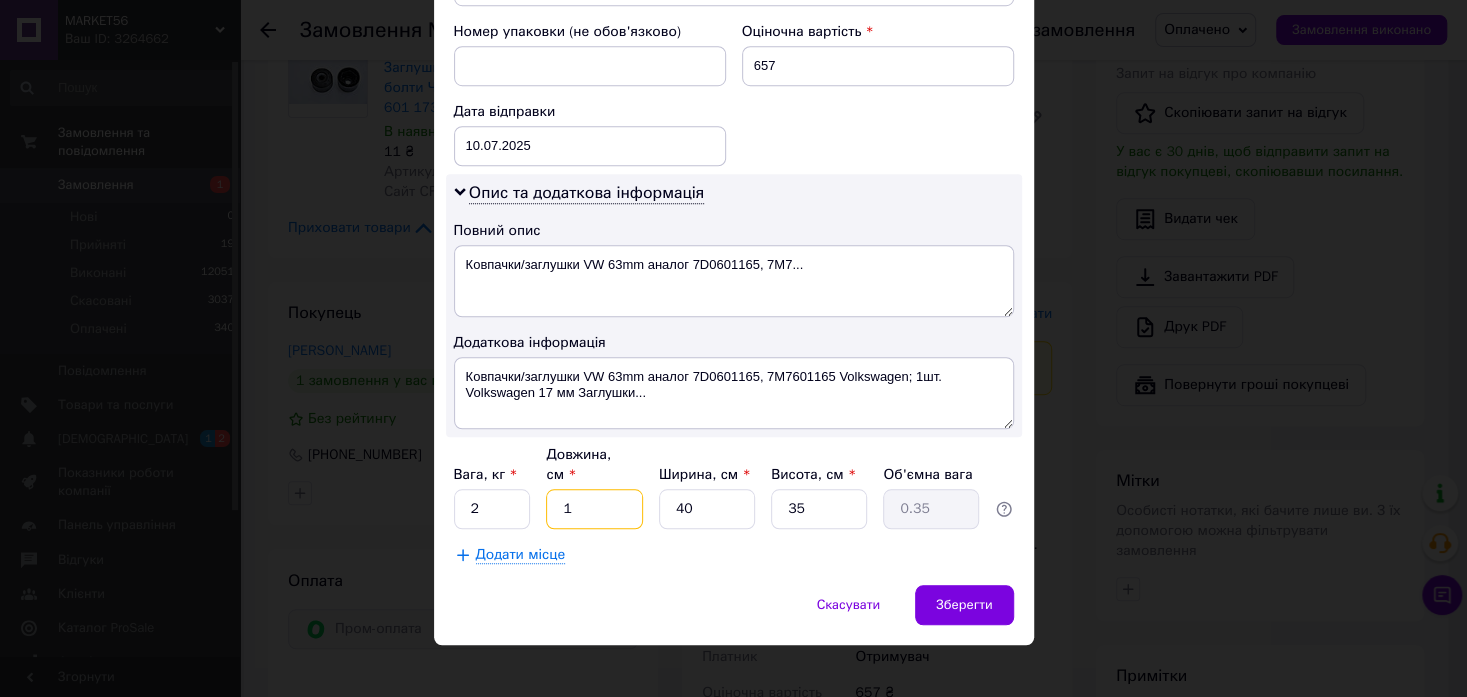 type on "11" 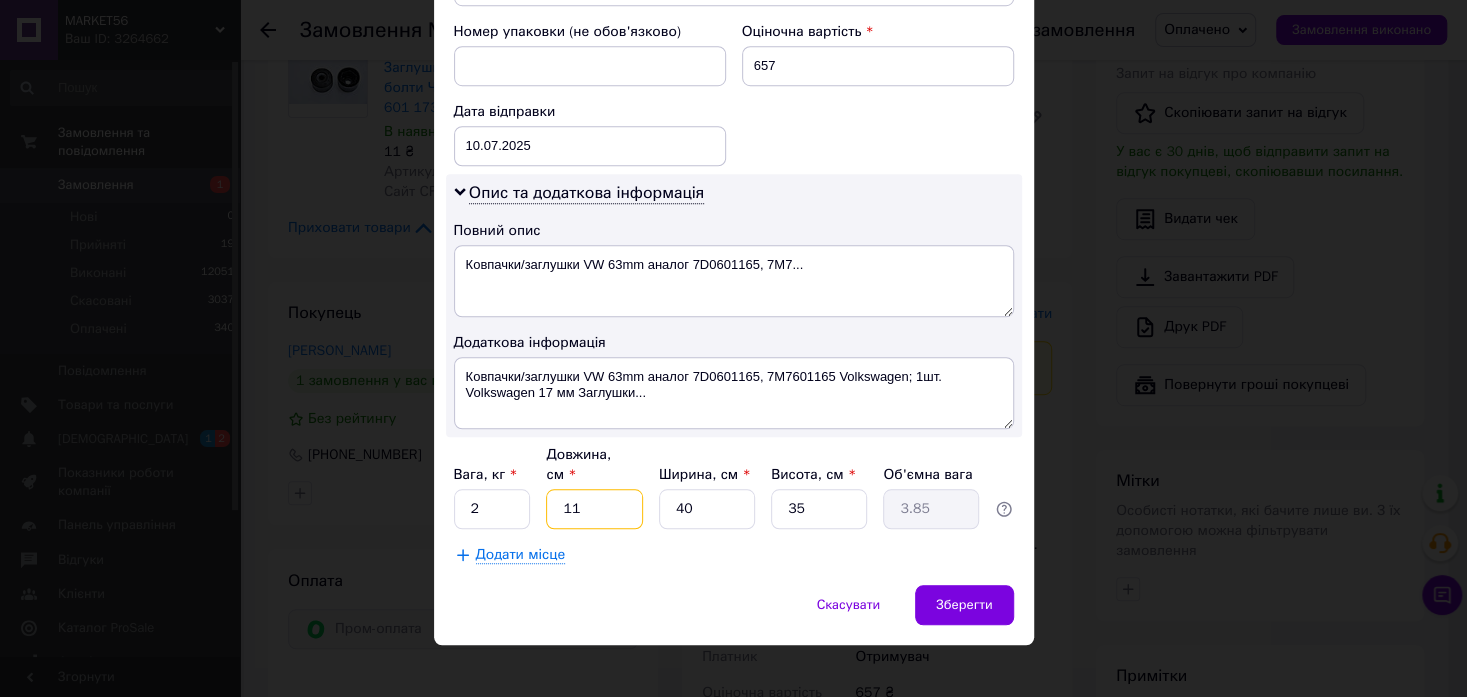 type on "11" 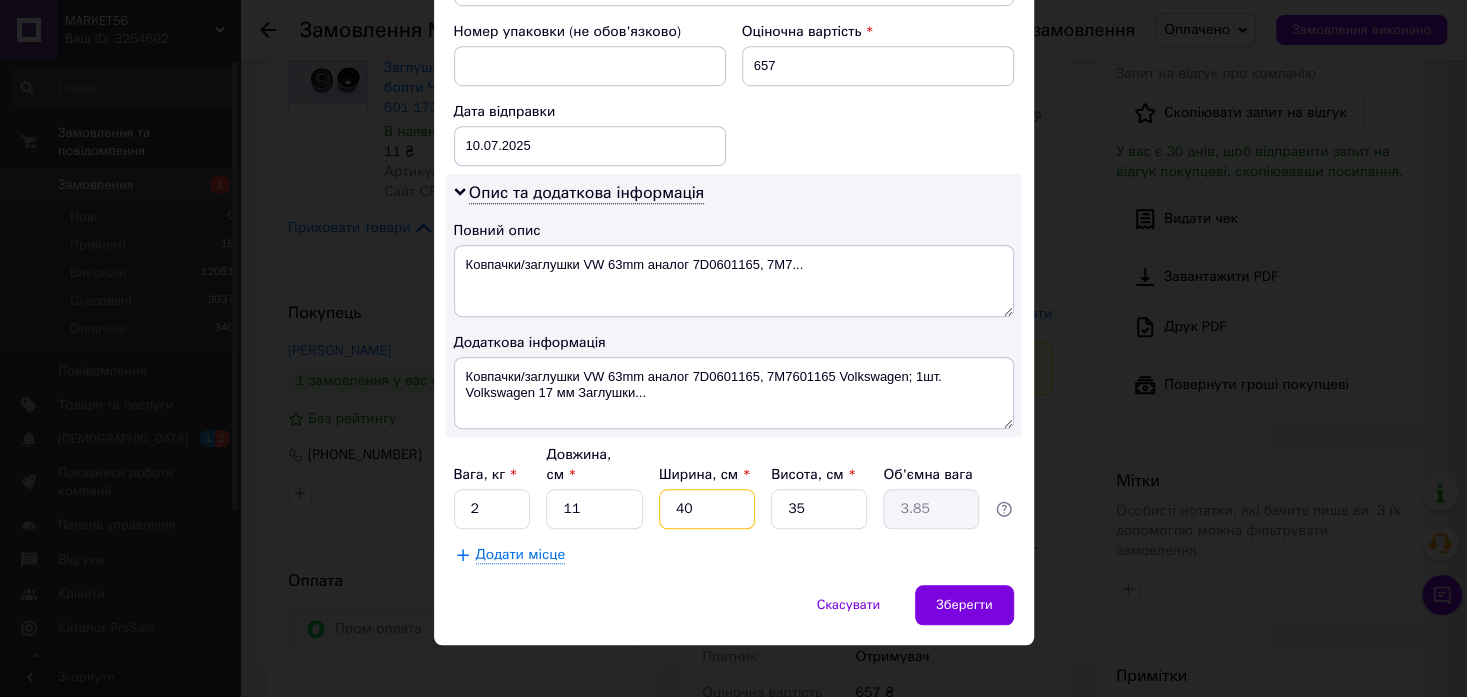 type on "1" 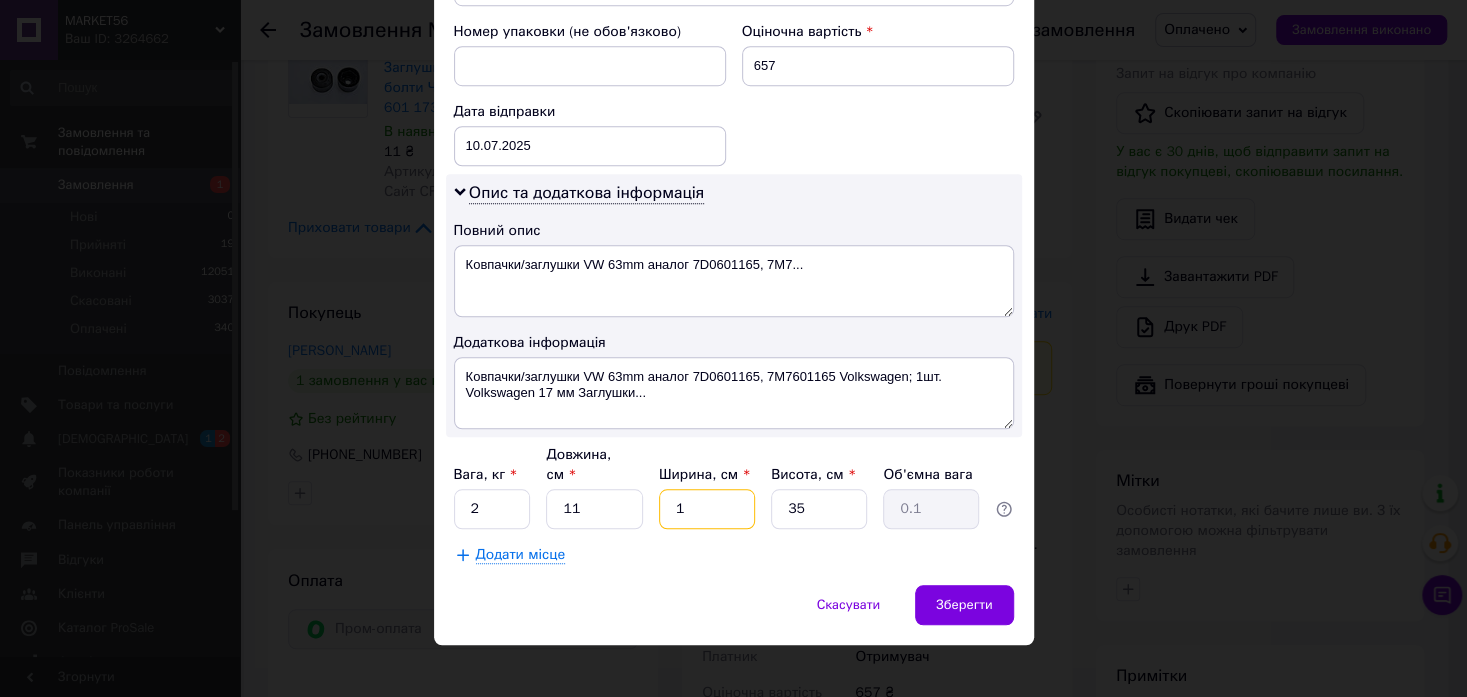 type on "11" 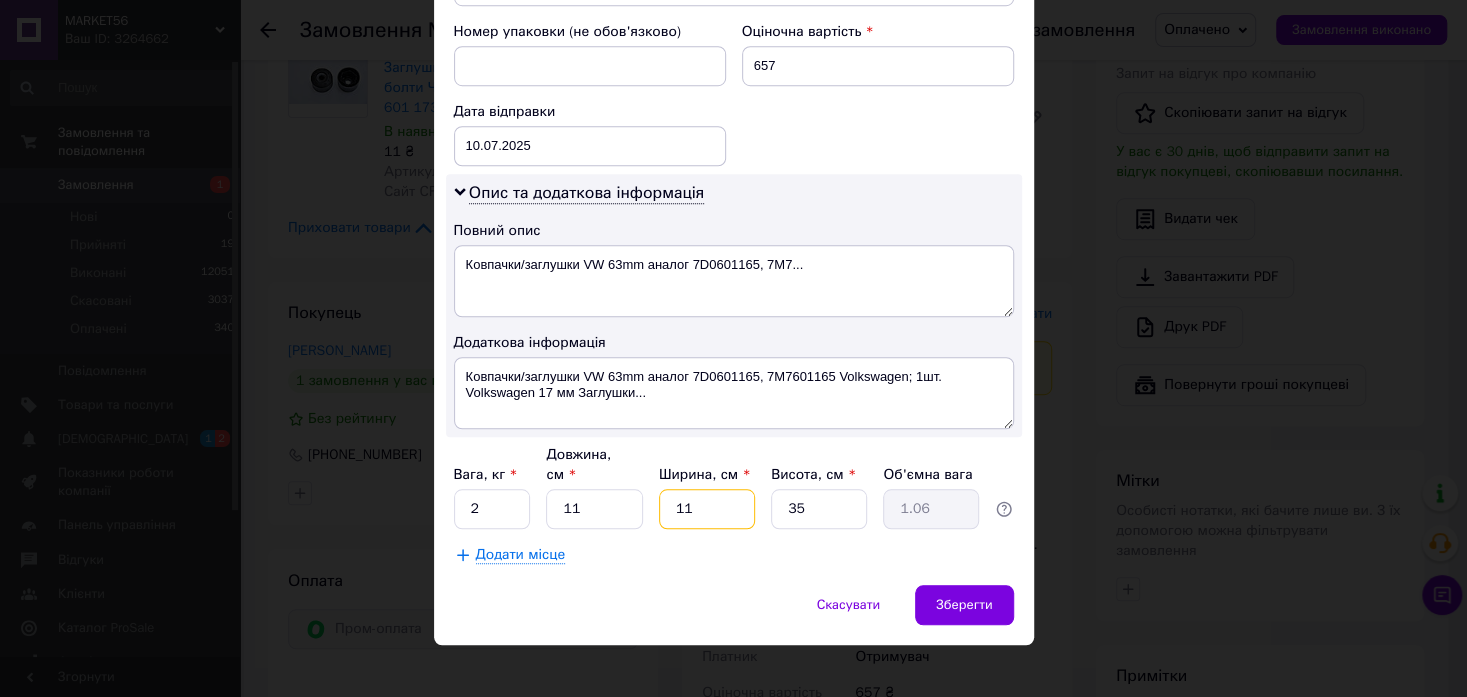 type on "11" 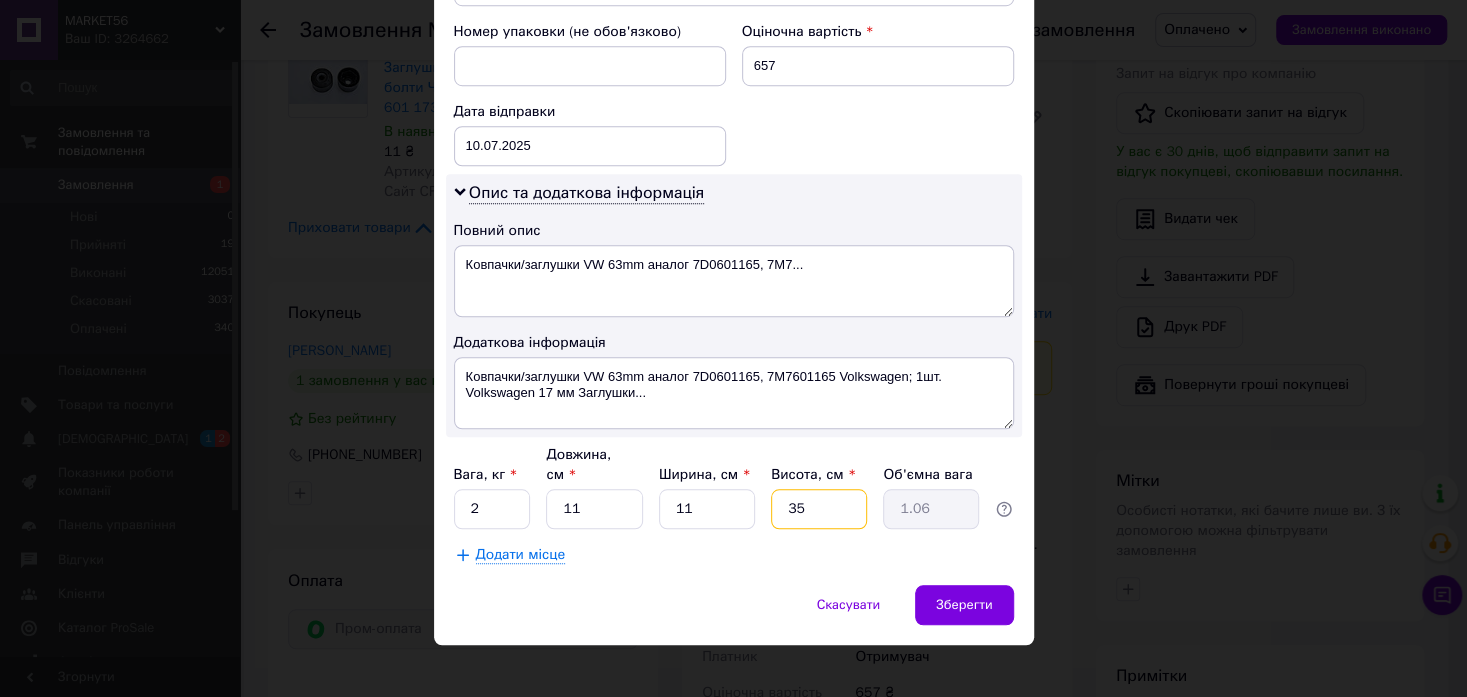 type on "1" 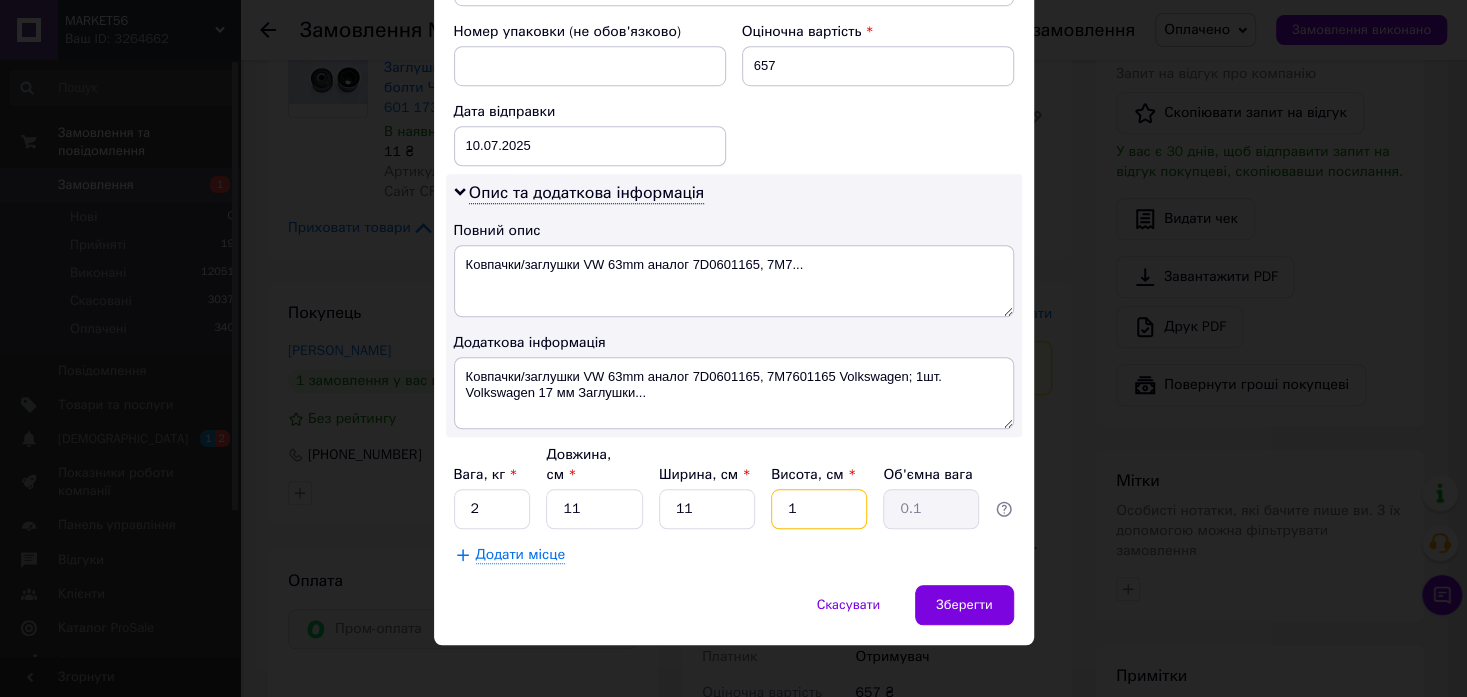 type on "11" 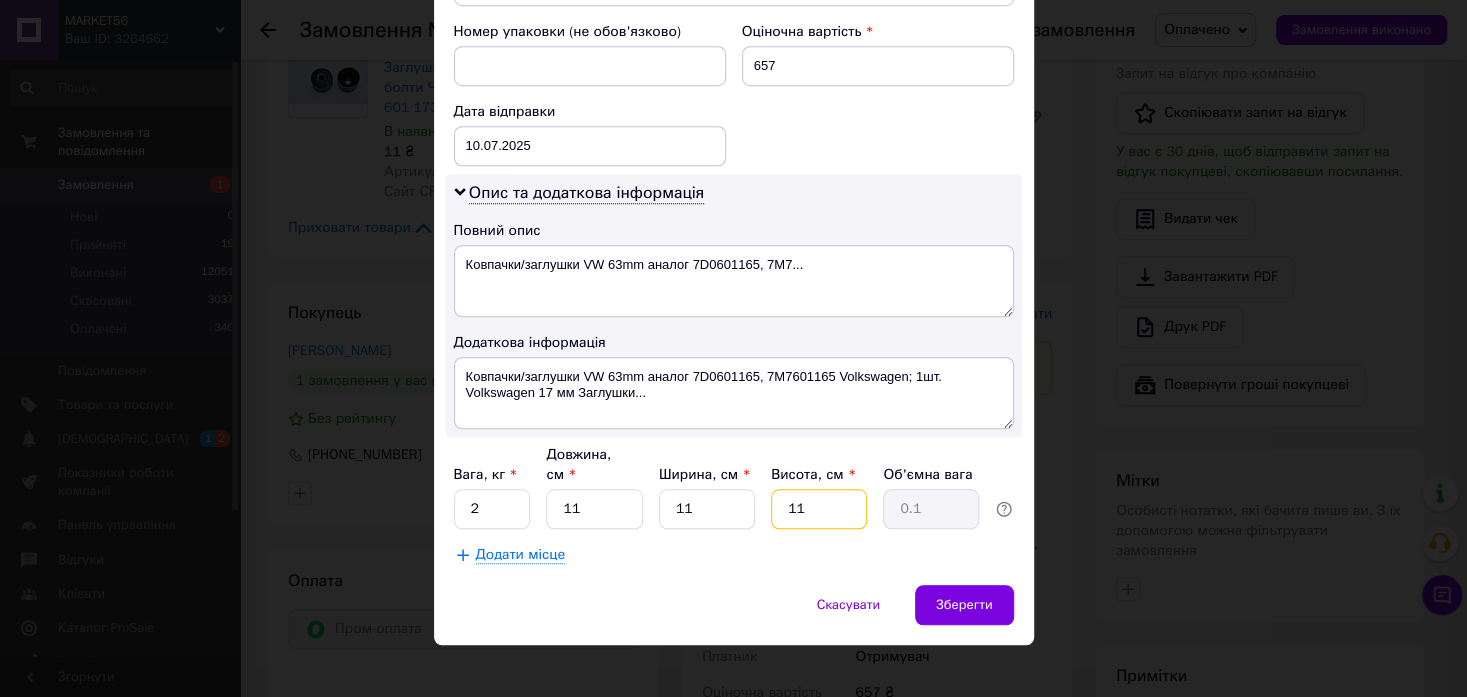 type on "0.33" 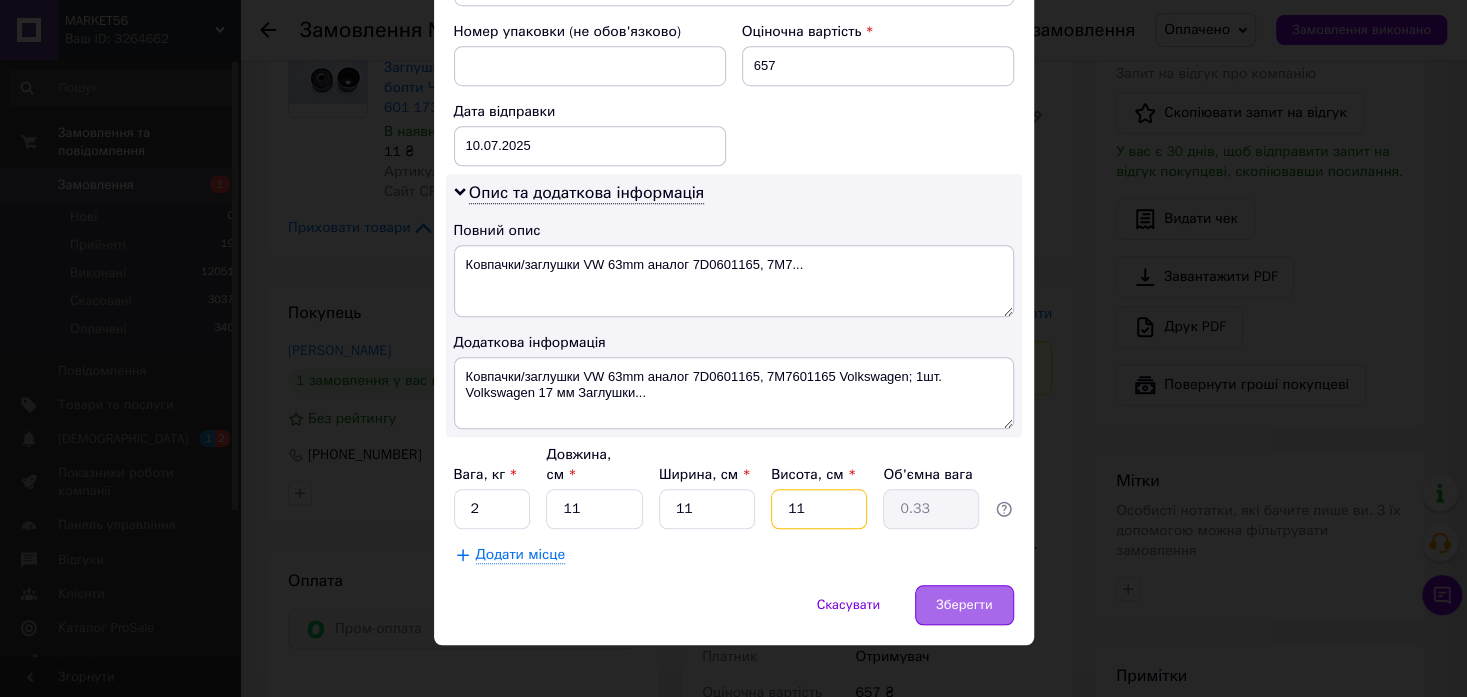 type on "11" 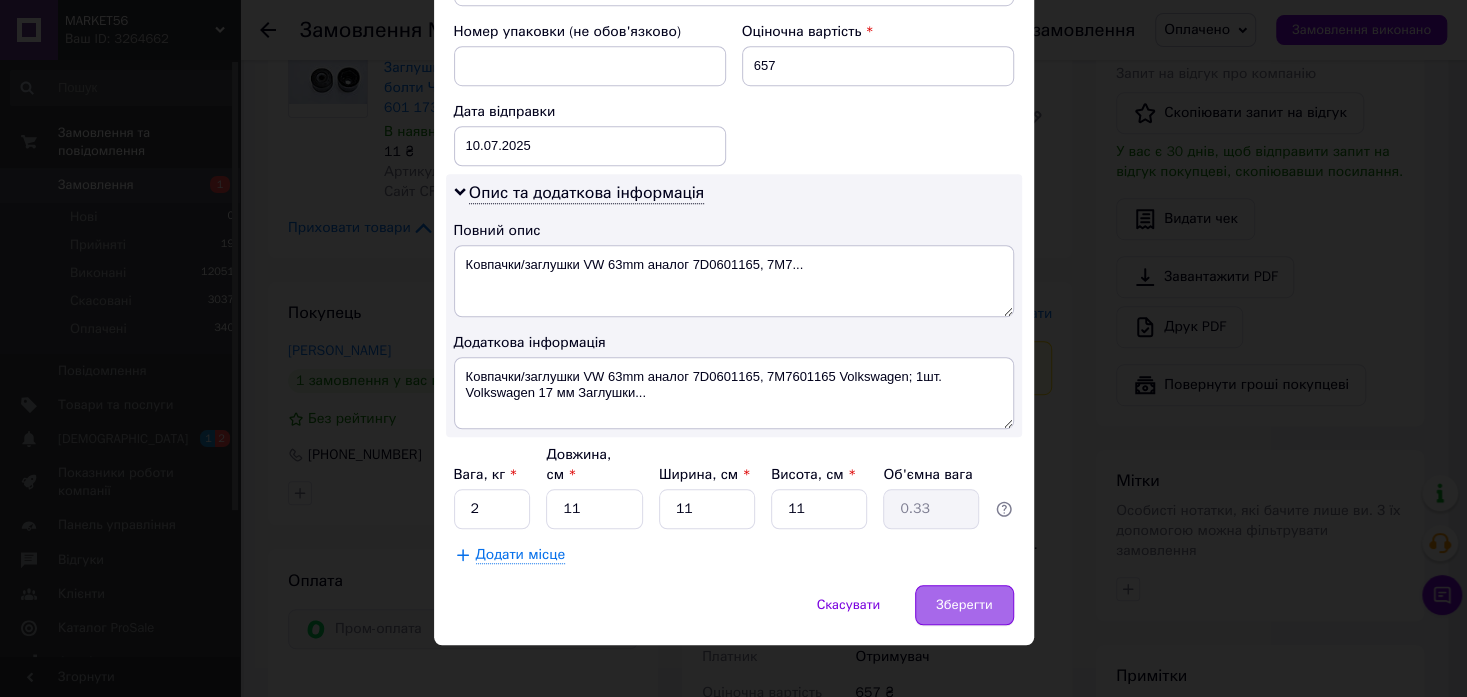 click on "Зберегти" at bounding box center [964, 605] 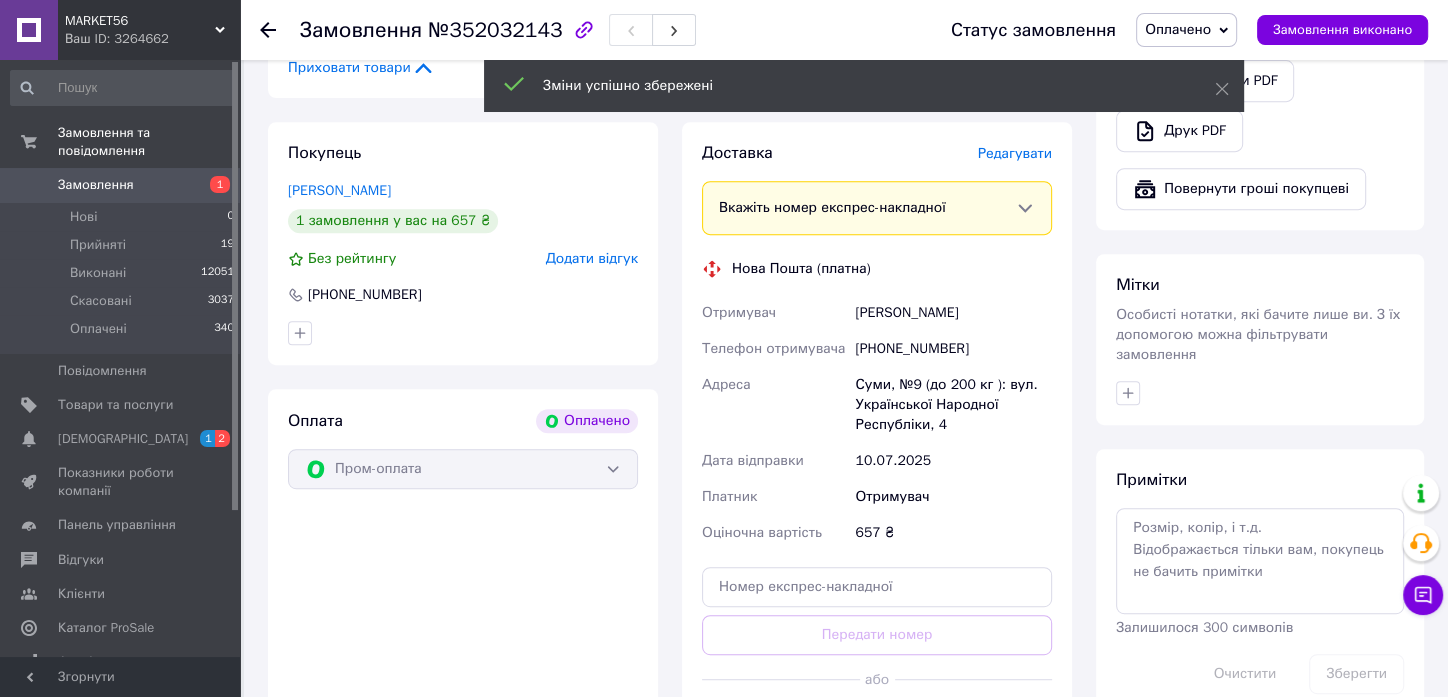 scroll, scrollTop: 888, scrollLeft: 0, axis: vertical 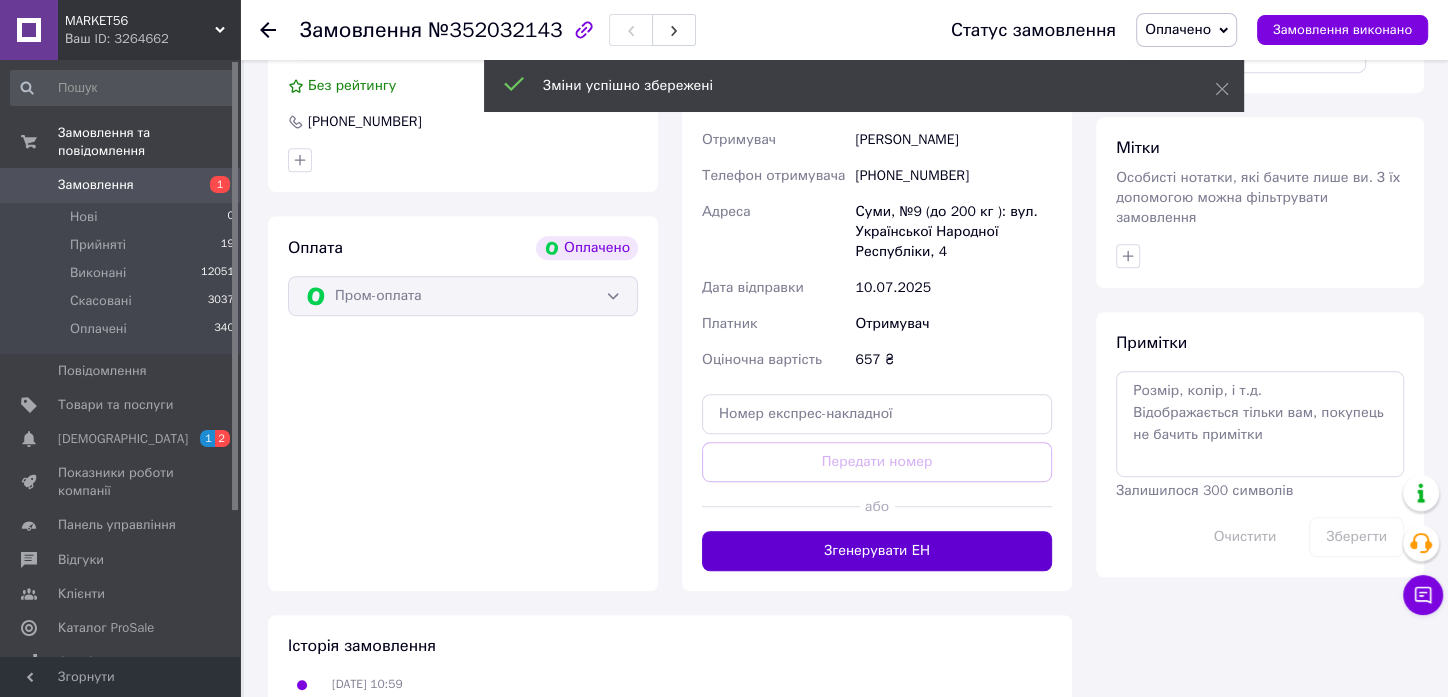 click on "Згенерувати ЕН" at bounding box center [877, 551] 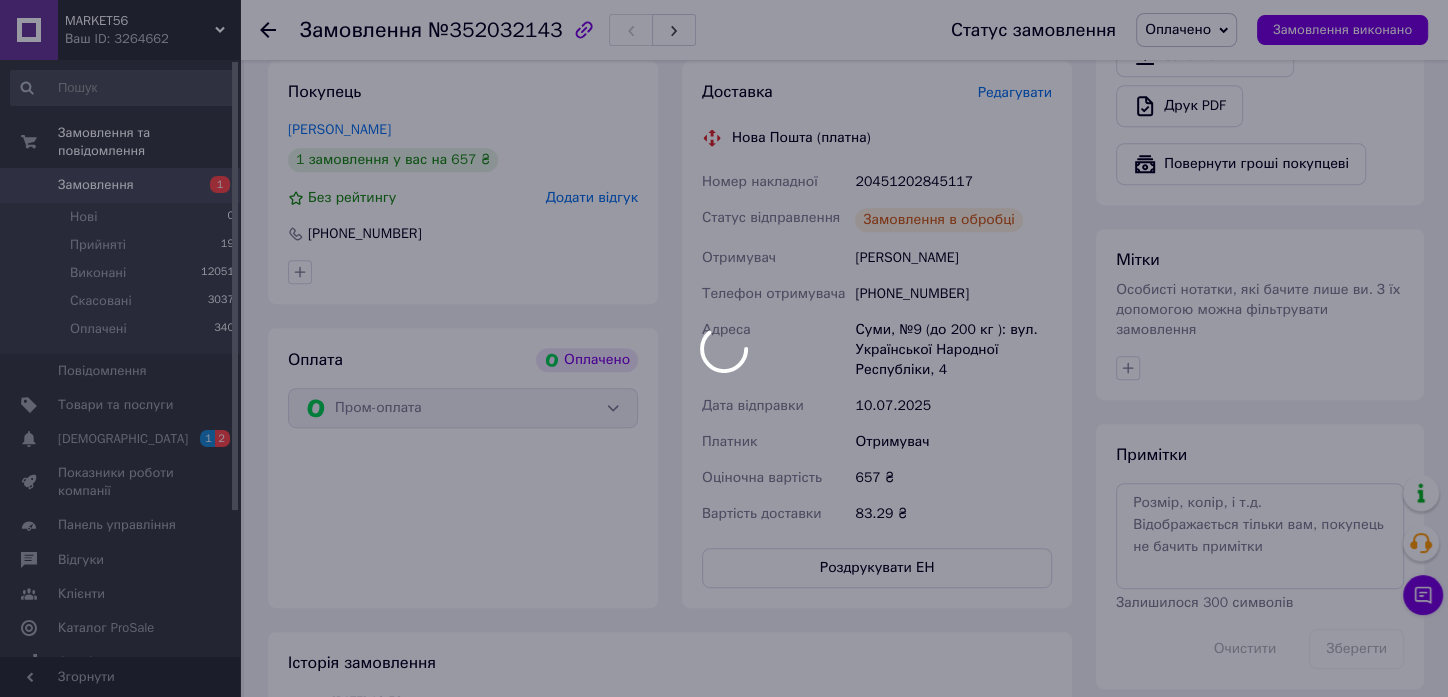 scroll, scrollTop: 777, scrollLeft: 0, axis: vertical 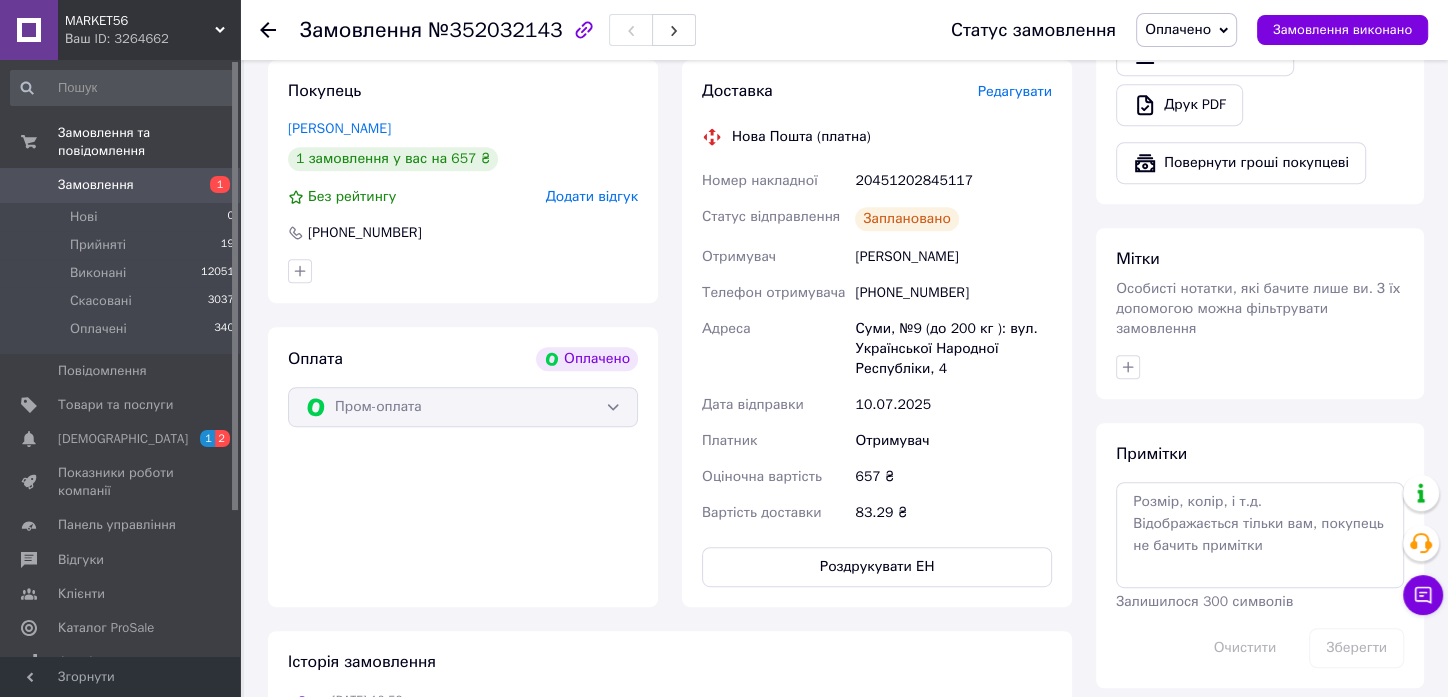 click on "20451202845117" at bounding box center [953, 181] 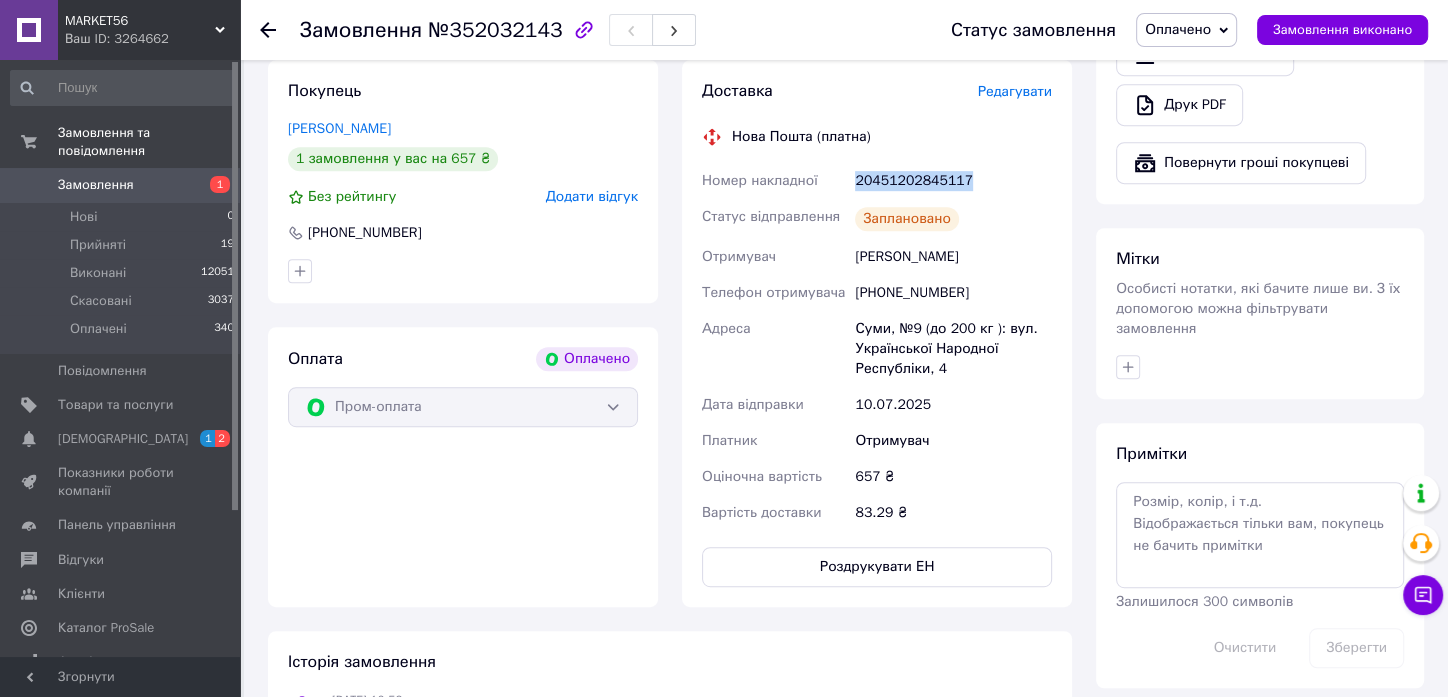 click on "20451202845117" at bounding box center (953, 181) 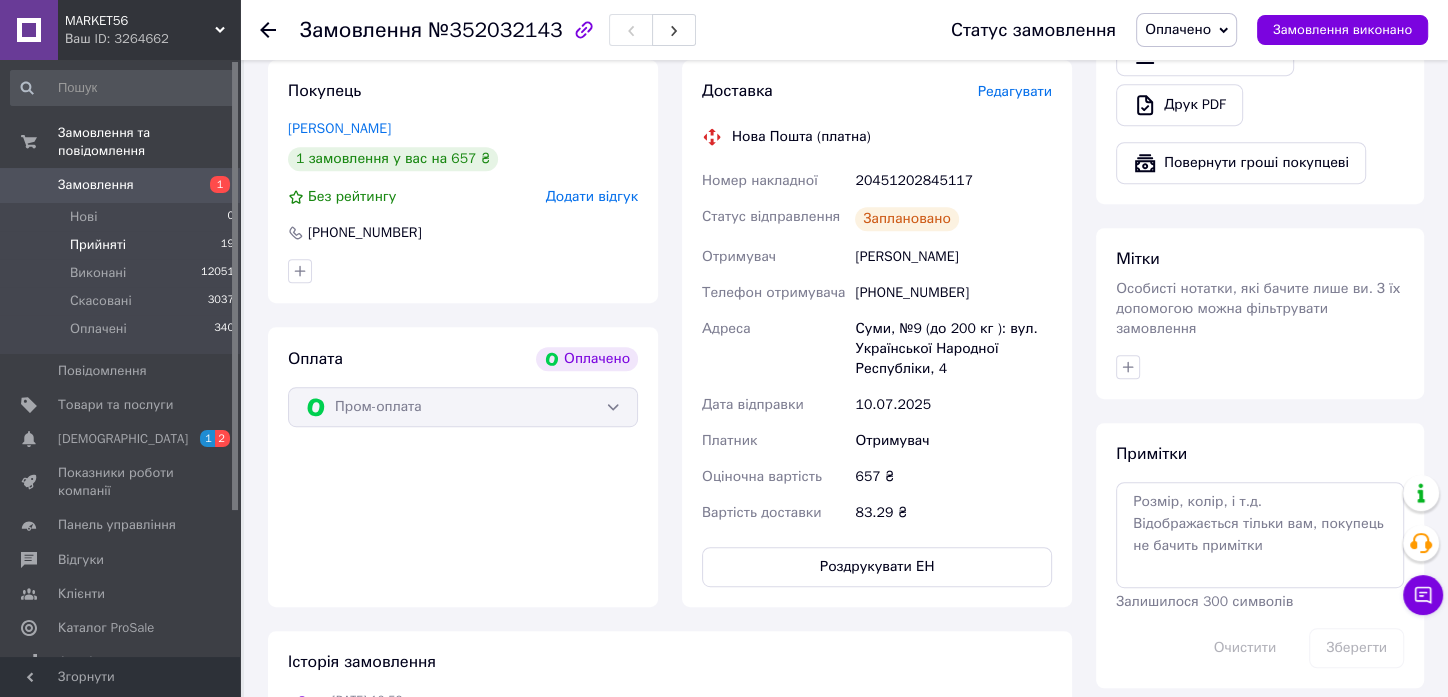 click on "Прийняті 19" at bounding box center [123, 245] 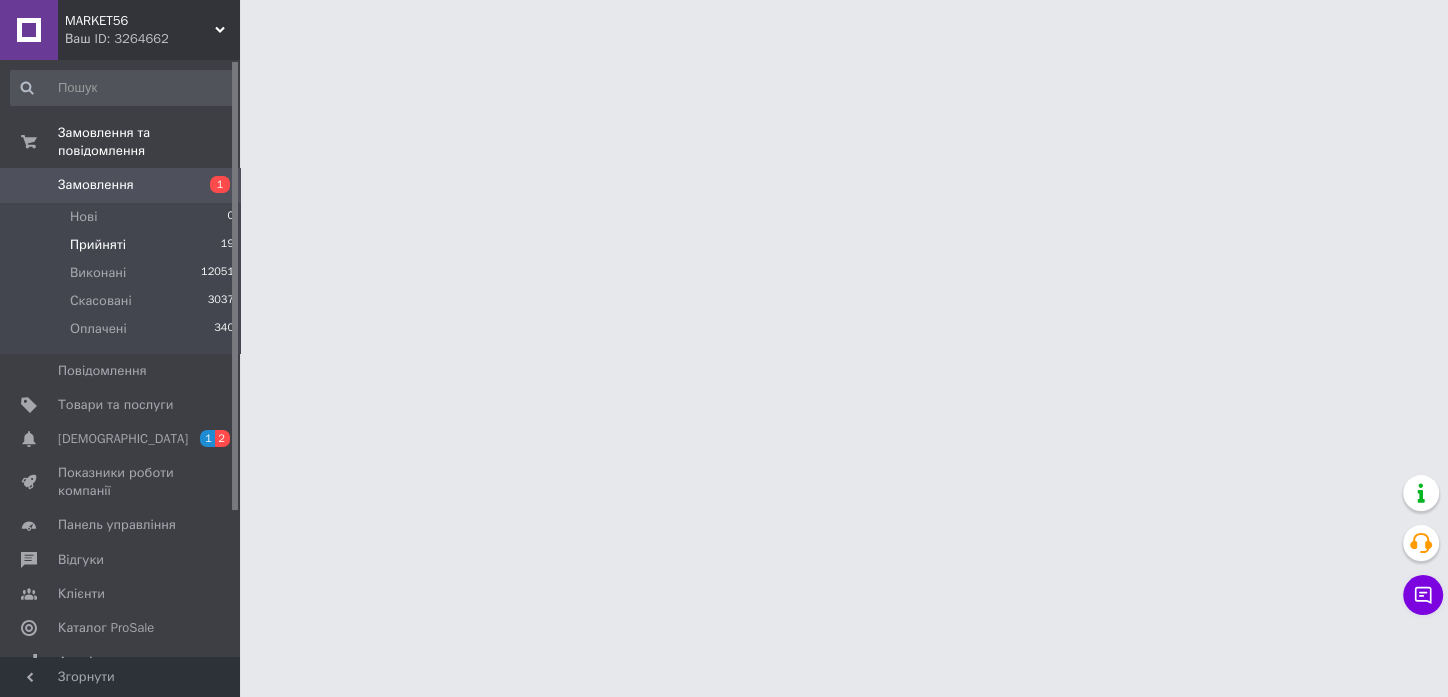 scroll, scrollTop: 0, scrollLeft: 0, axis: both 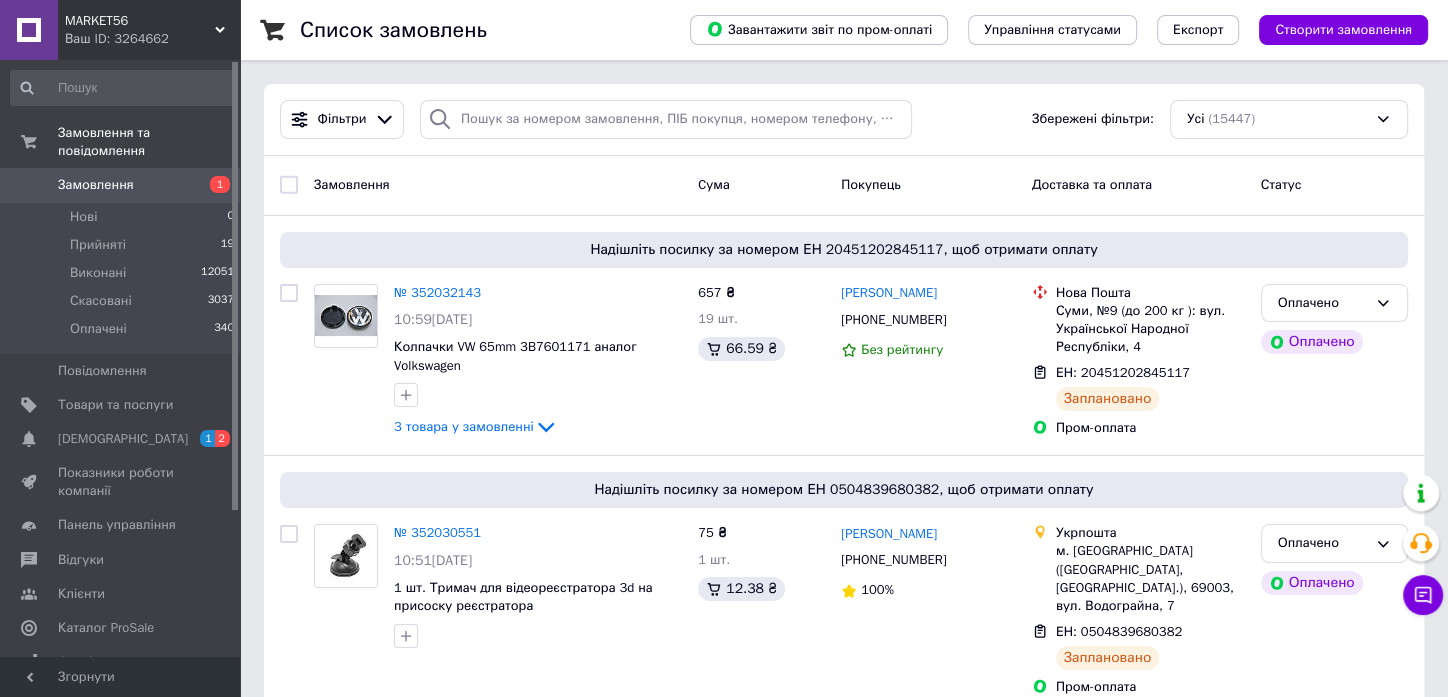 click on "Замовлення" at bounding box center [121, 185] 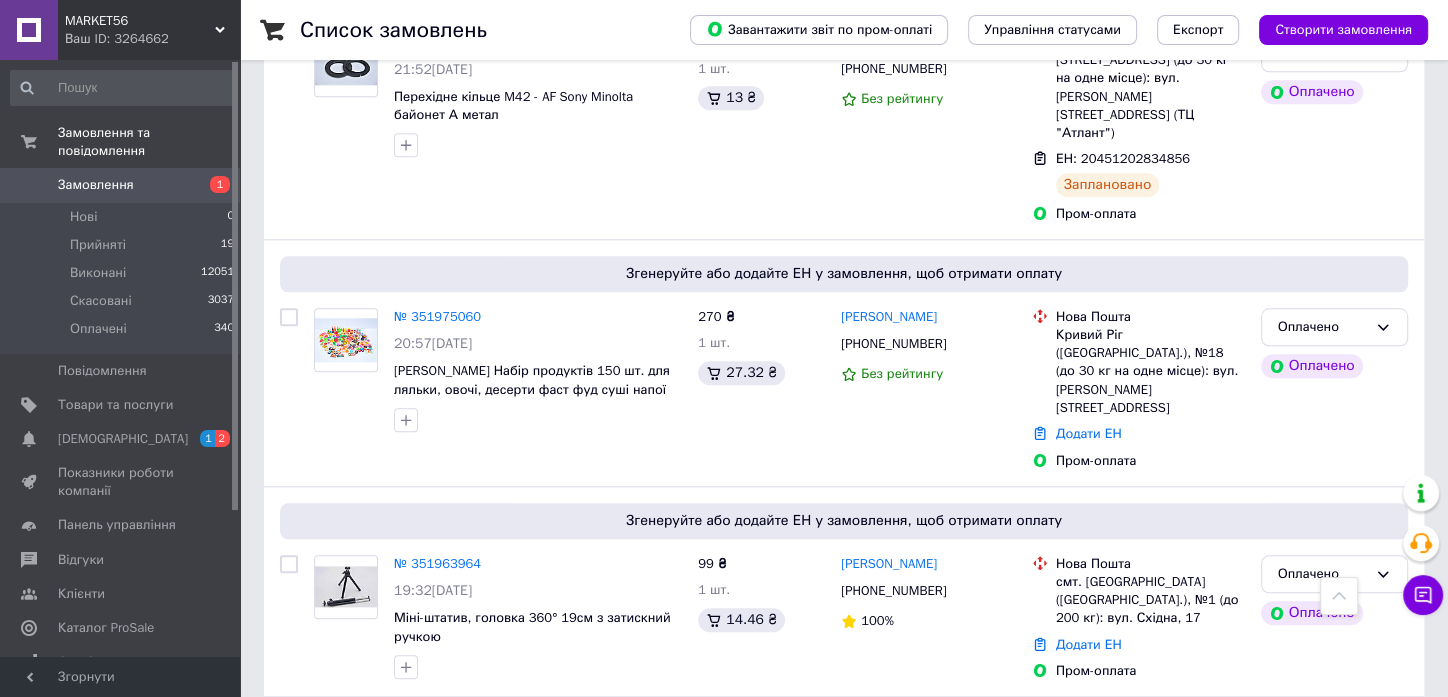 scroll, scrollTop: 1777, scrollLeft: 0, axis: vertical 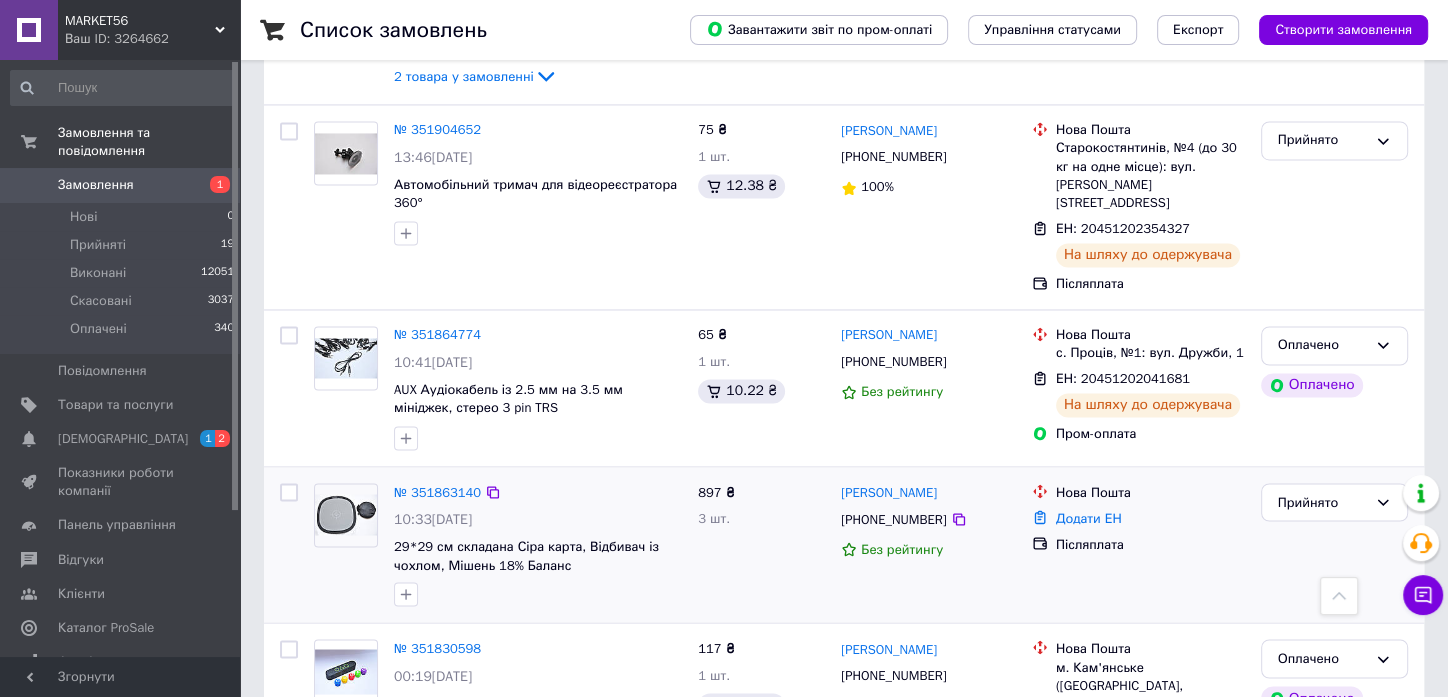 click on "10:33[DATE]" at bounding box center [538, 519] 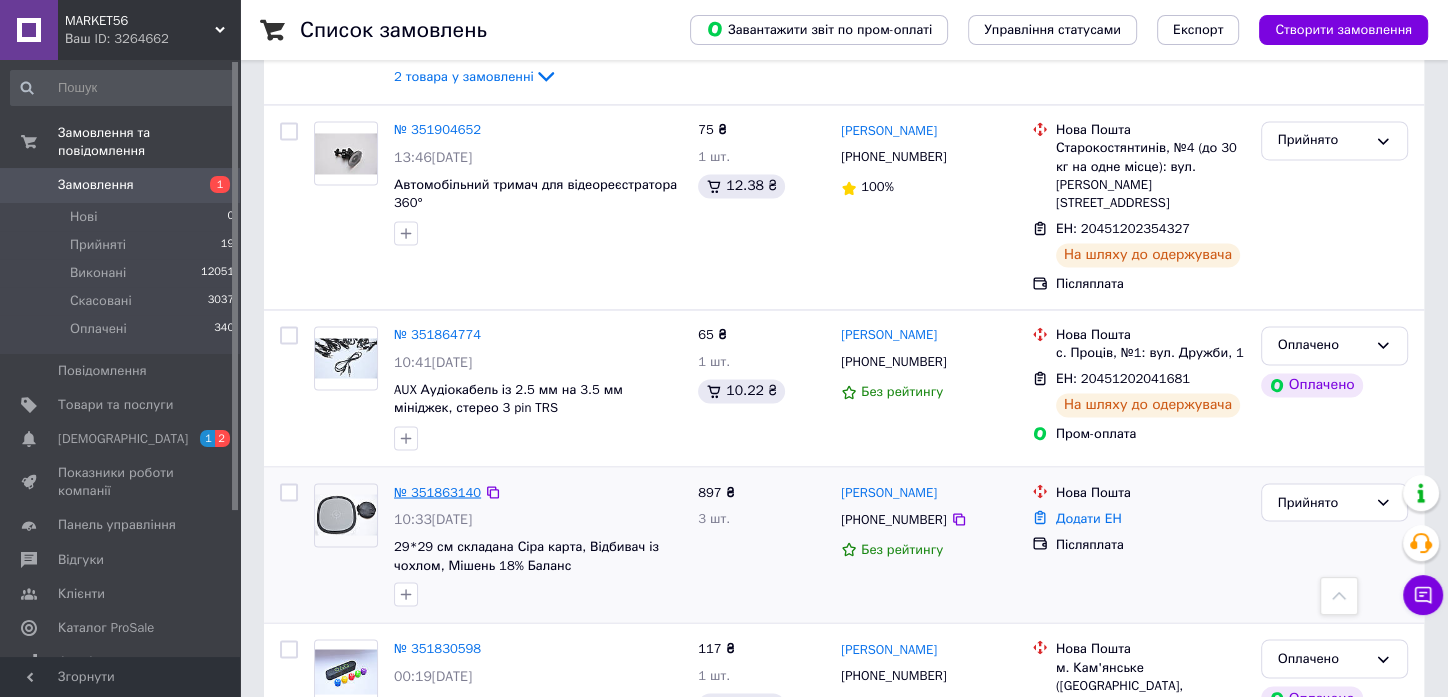 click on "№ 351863140" at bounding box center [437, 491] 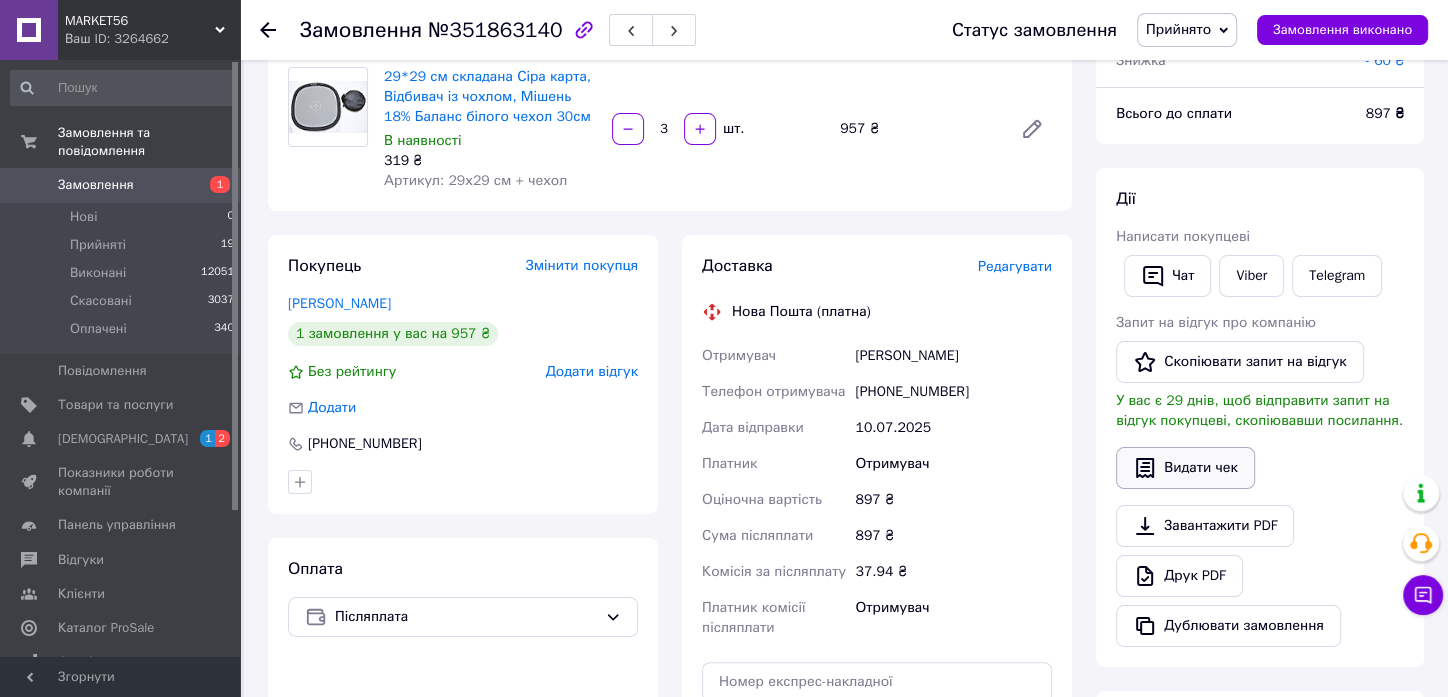 scroll, scrollTop: 372, scrollLeft: 0, axis: vertical 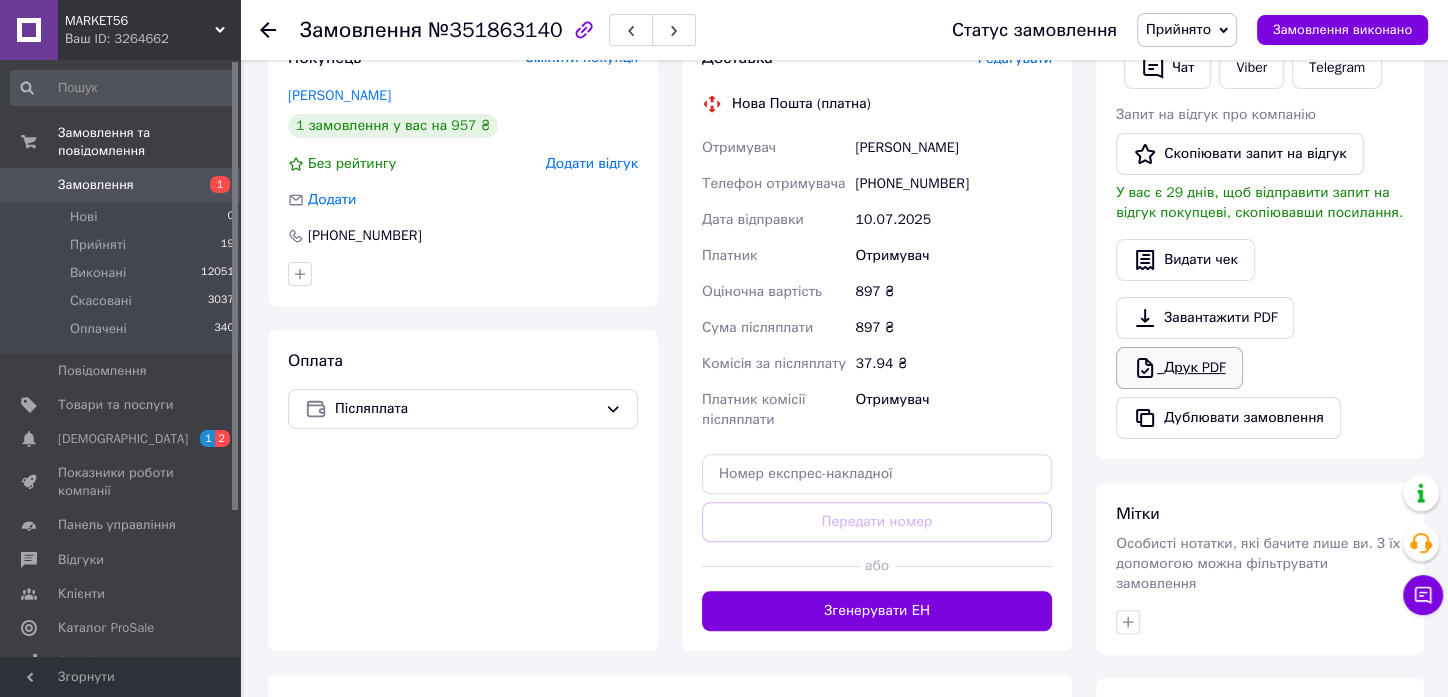 click on "Друк PDF" at bounding box center [1179, 368] 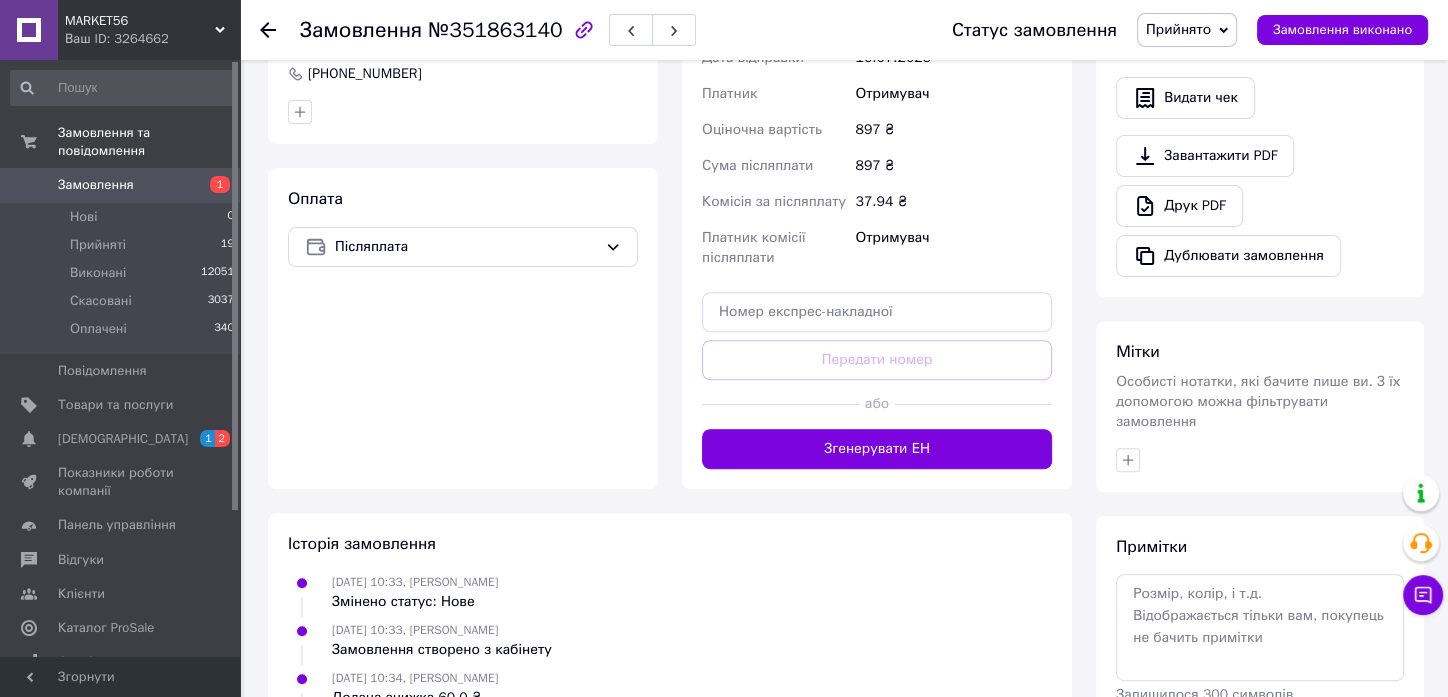 scroll, scrollTop: 594, scrollLeft: 0, axis: vertical 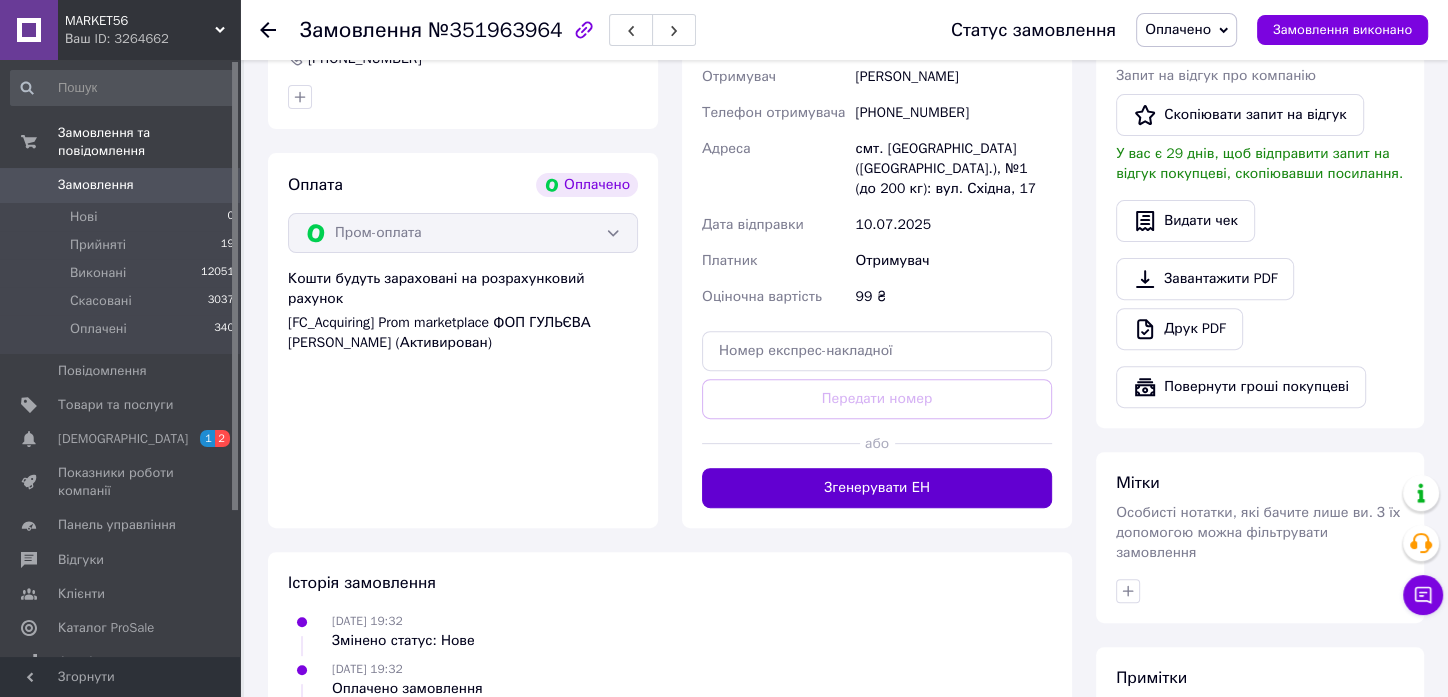 click on "Згенерувати ЕН" at bounding box center [877, 488] 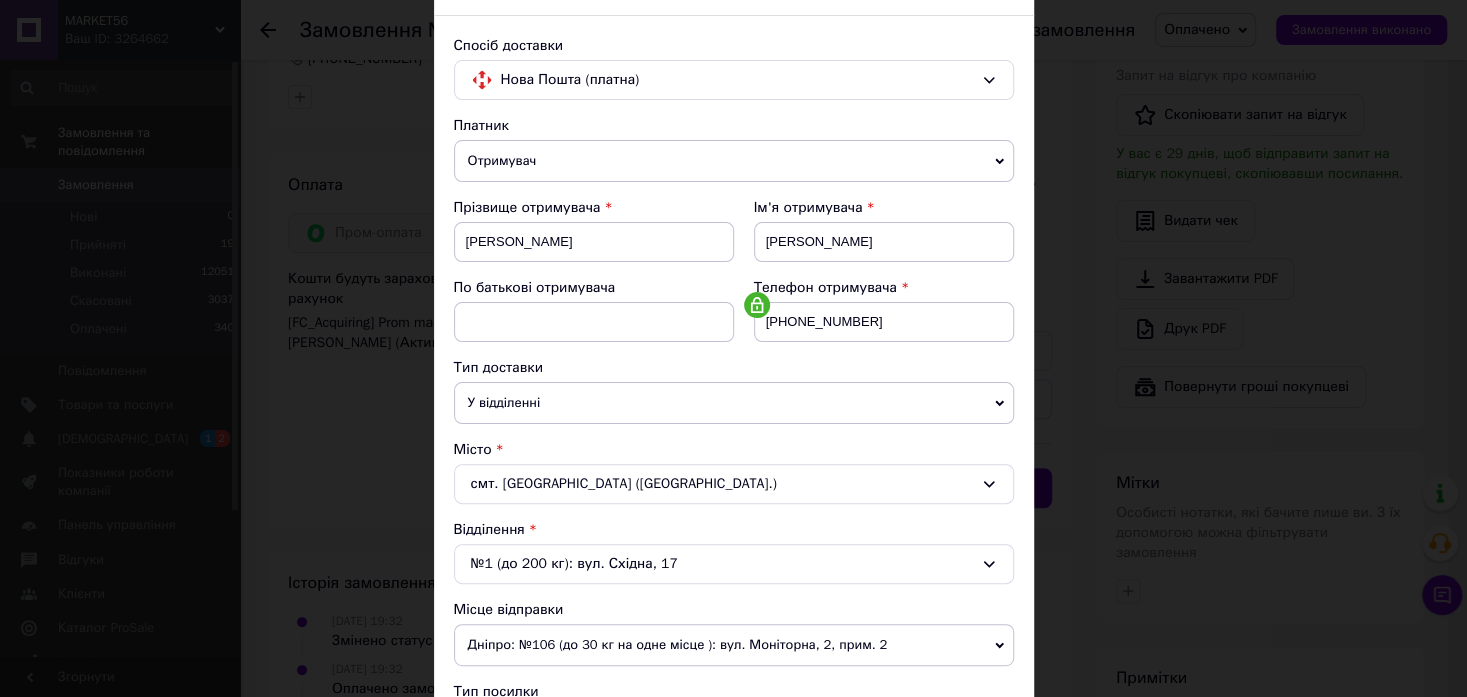 scroll, scrollTop: 777, scrollLeft: 0, axis: vertical 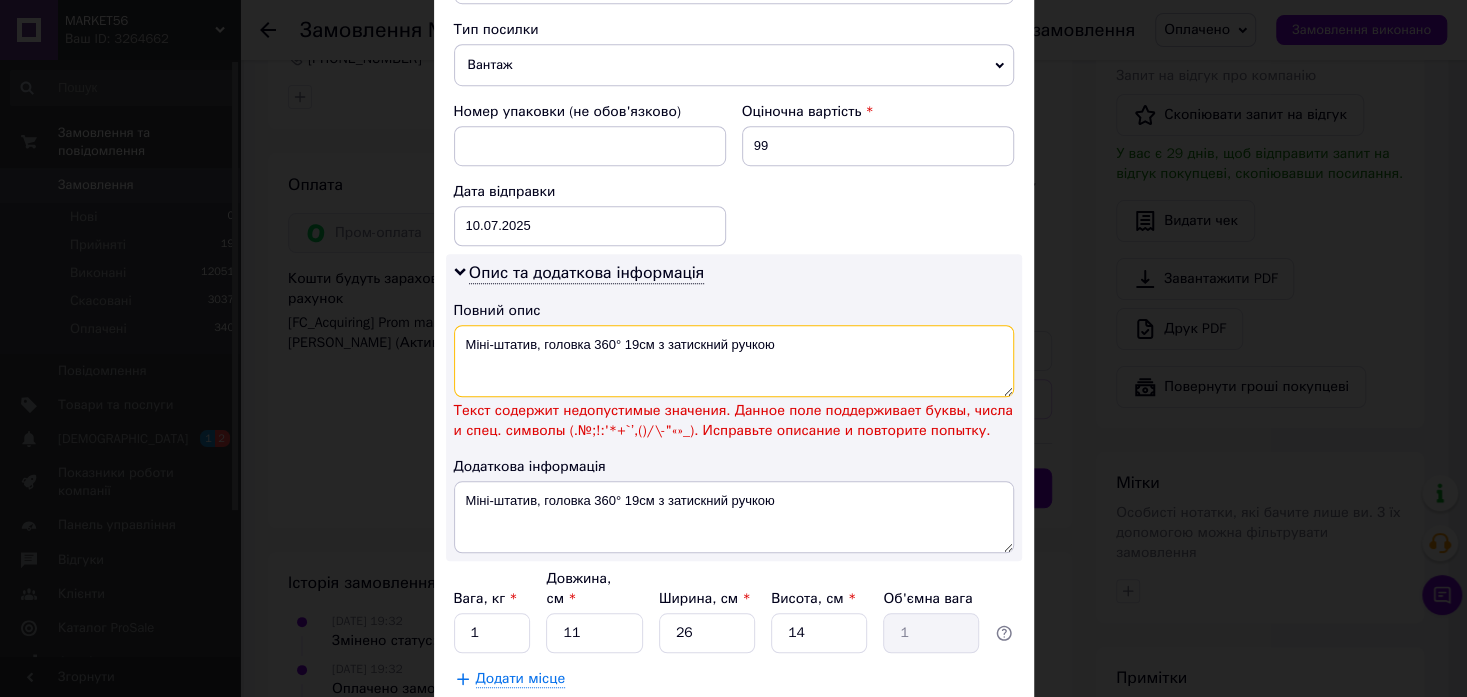 click on "Міні-штатив, головка 360° 19см з затискний ручкою" at bounding box center (734, 361) 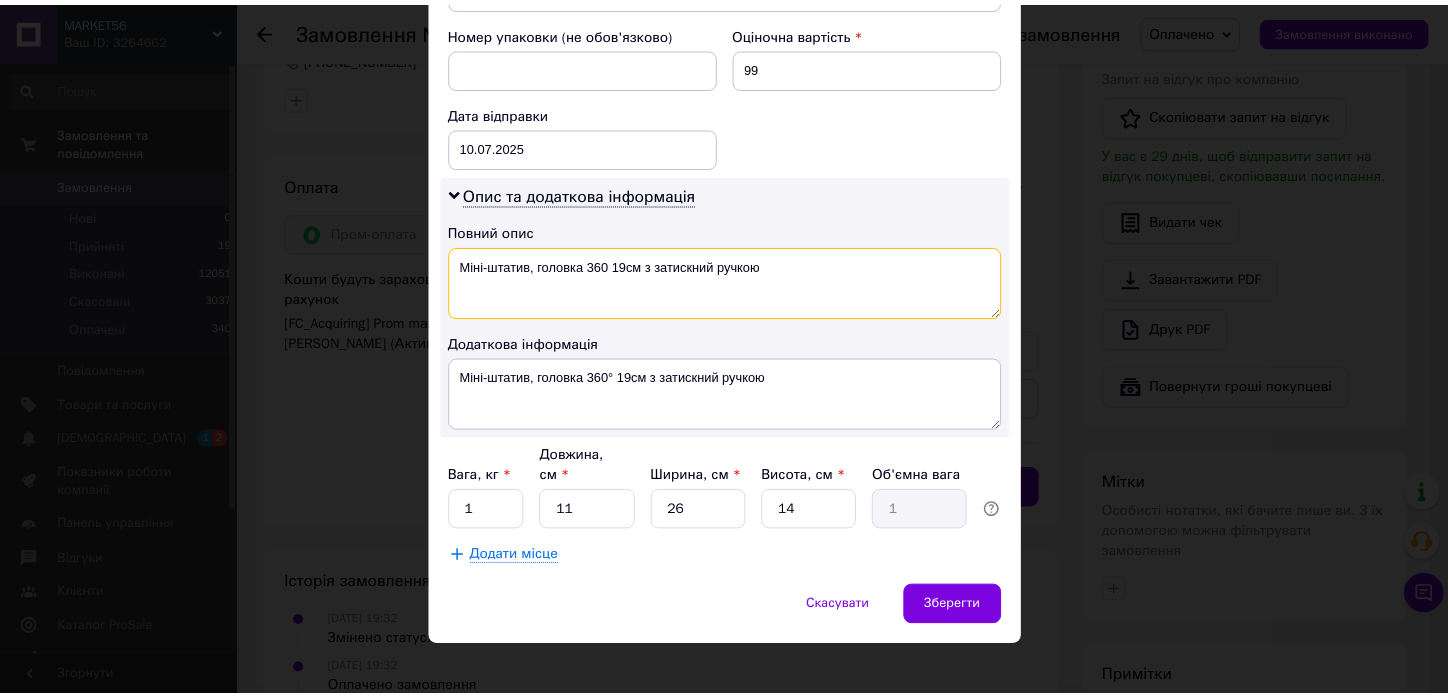 scroll, scrollTop: 857, scrollLeft: 0, axis: vertical 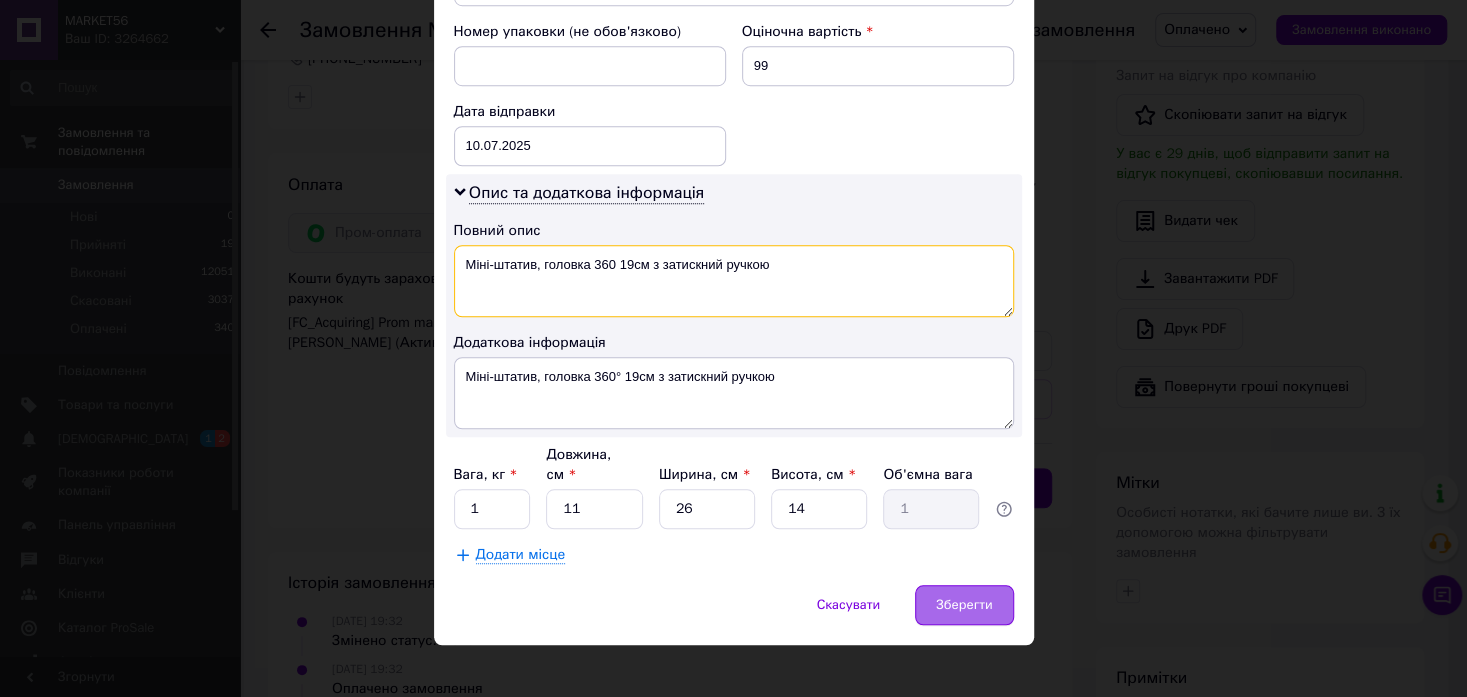 type on "Міні-штатив, головка 360 19см з затискний ручкою" 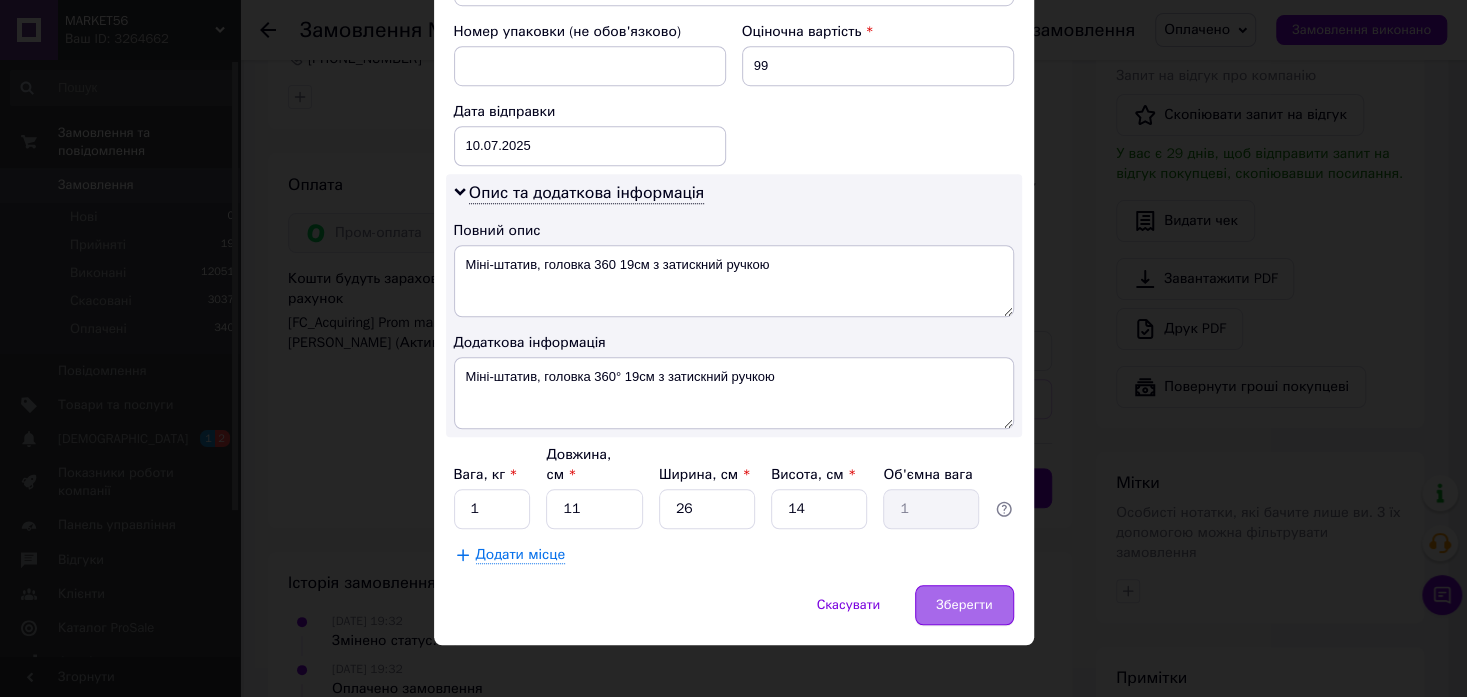 click on "Зберегти" at bounding box center [964, 605] 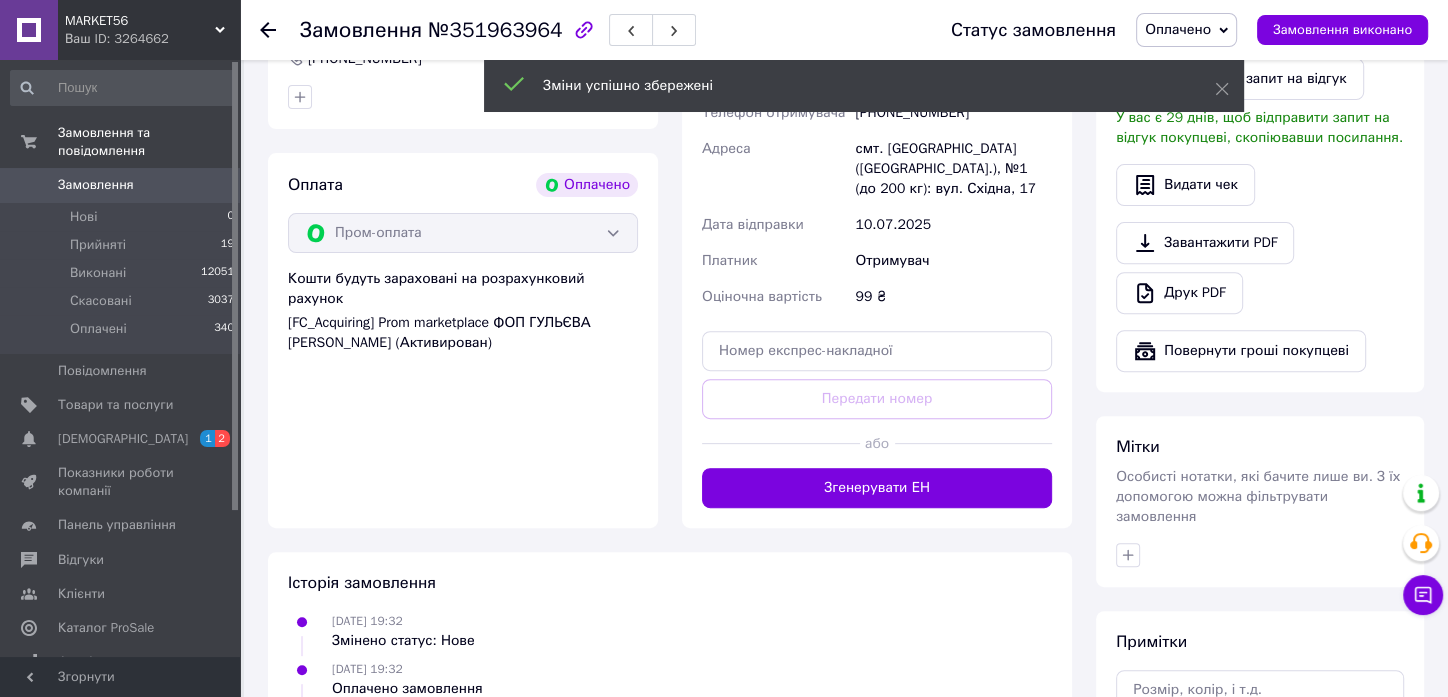 click on "Згенерувати ЕН" at bounding box center [877, 488] 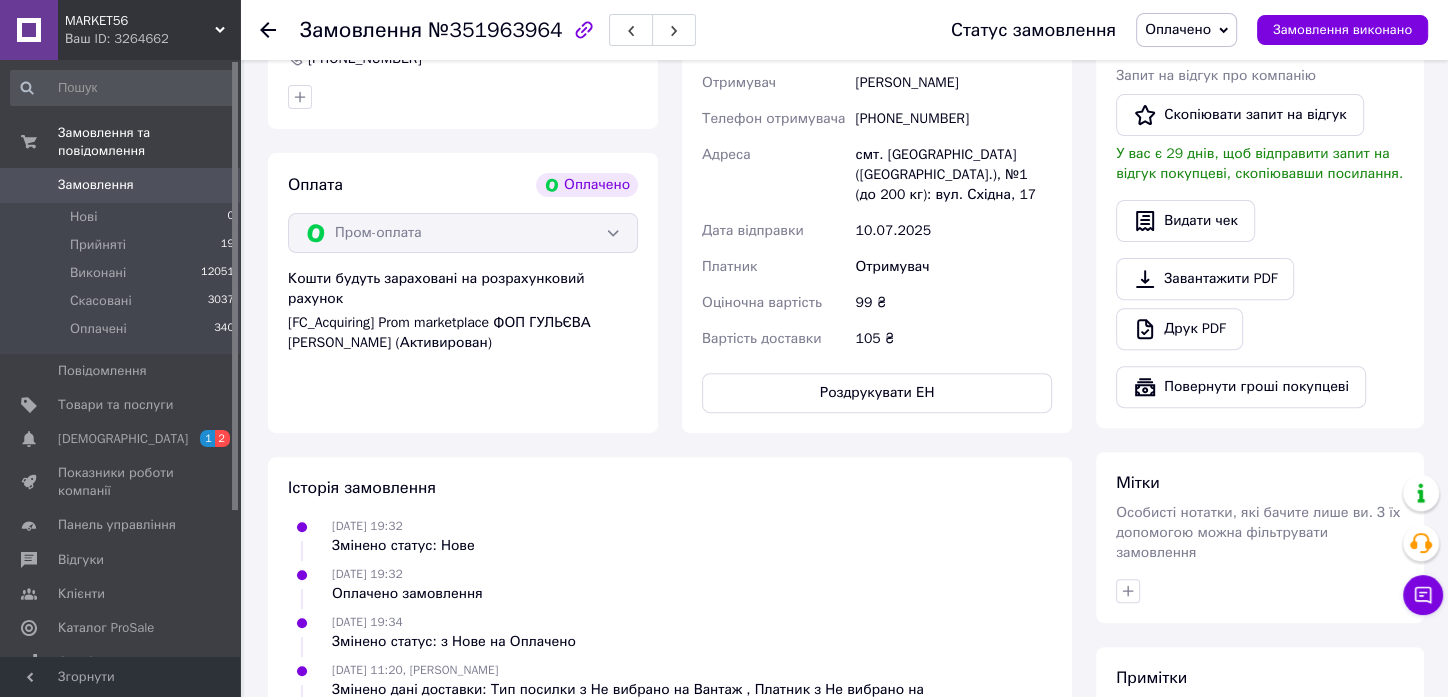 scroll, scrollTop: 0, scrollLeft: 0, axis: both 